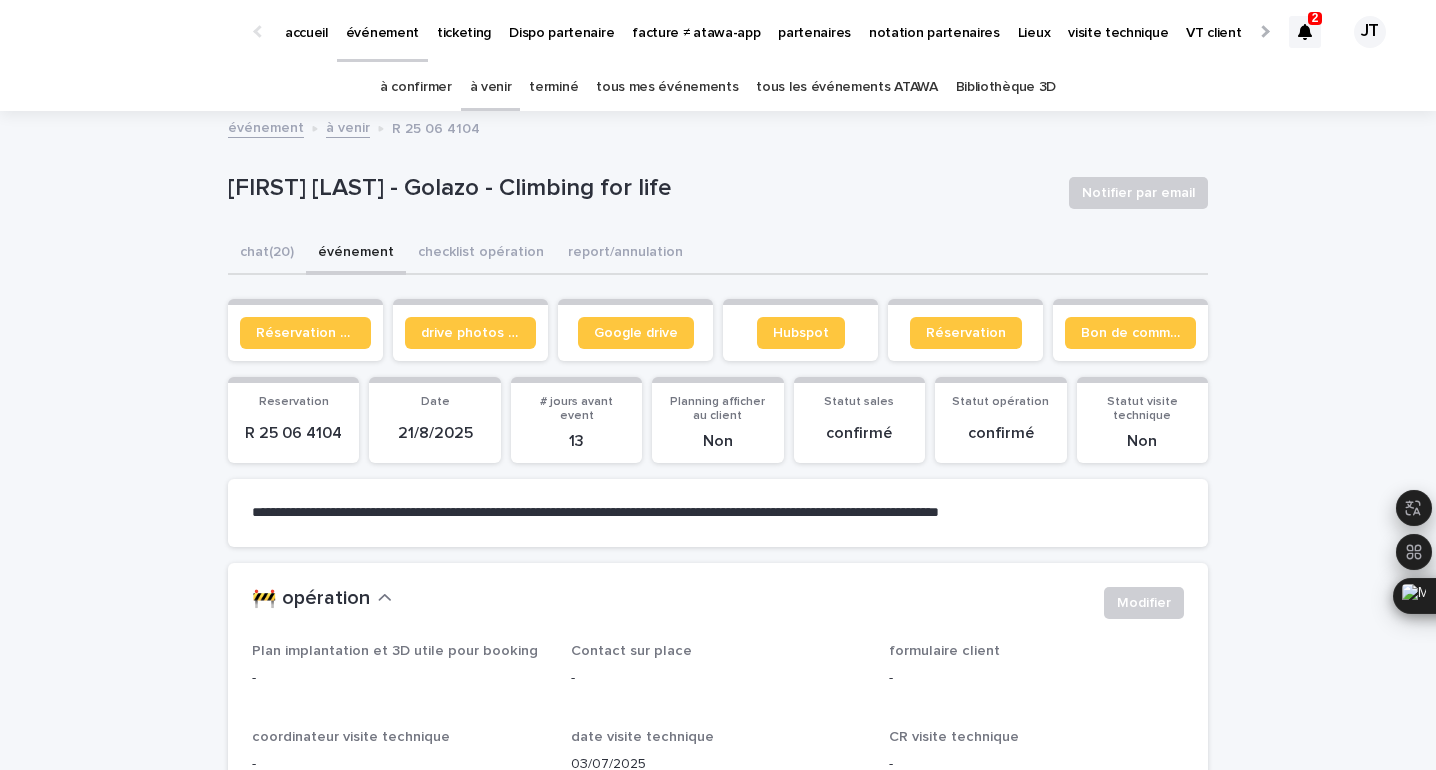 scroll, scrollTop: 0, scrollLeft: 0, axis: both 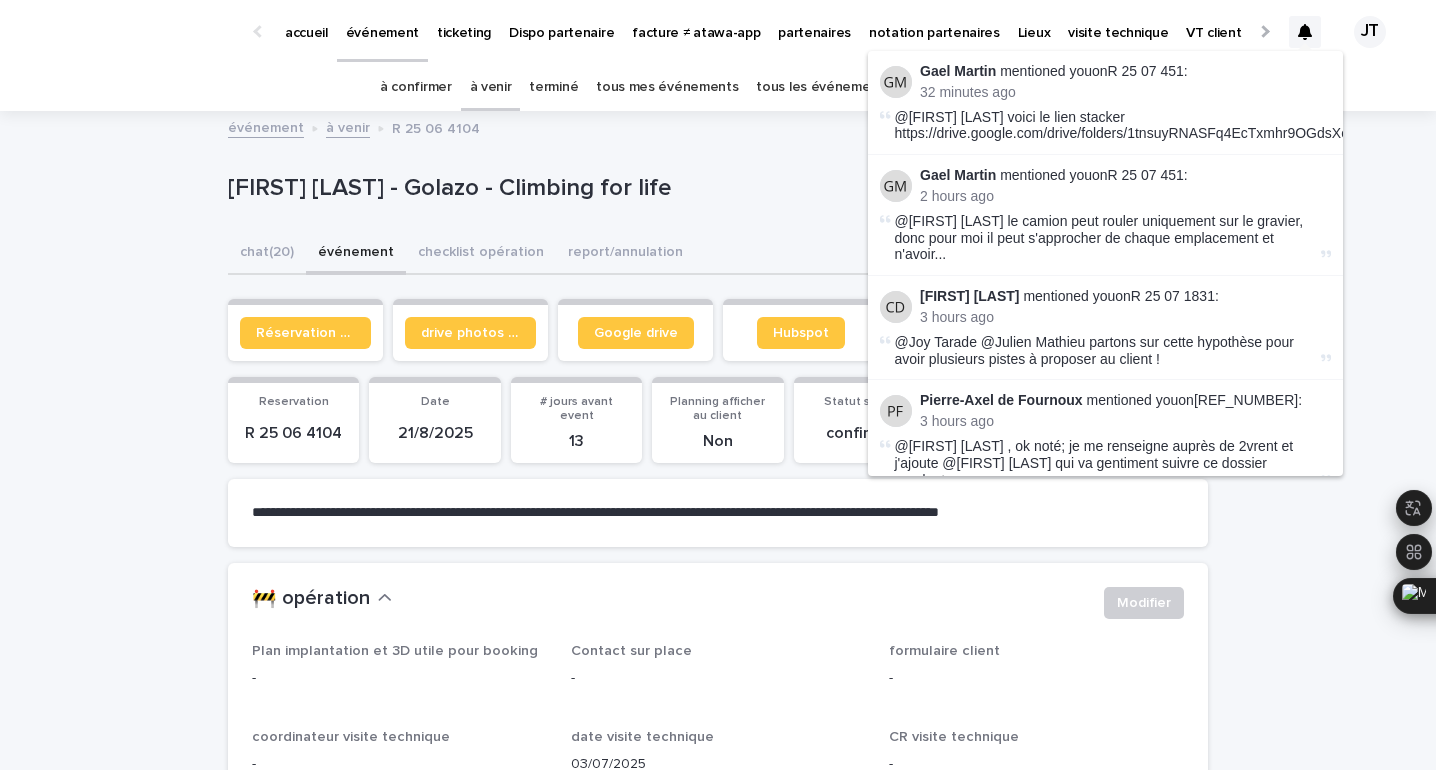 click on "**********" at bounding box center [718, 2971] 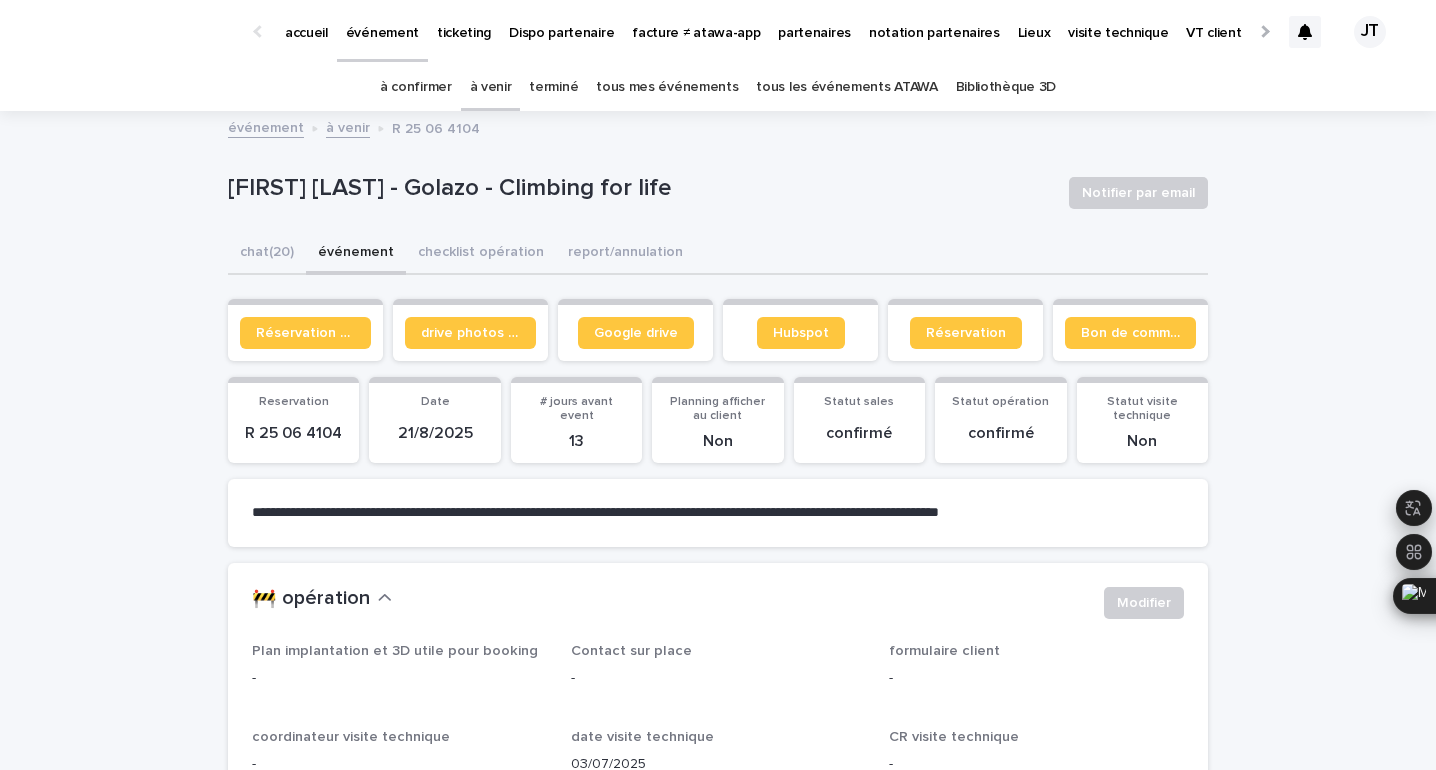 click on "à venir" at bounding box center (491, 87) 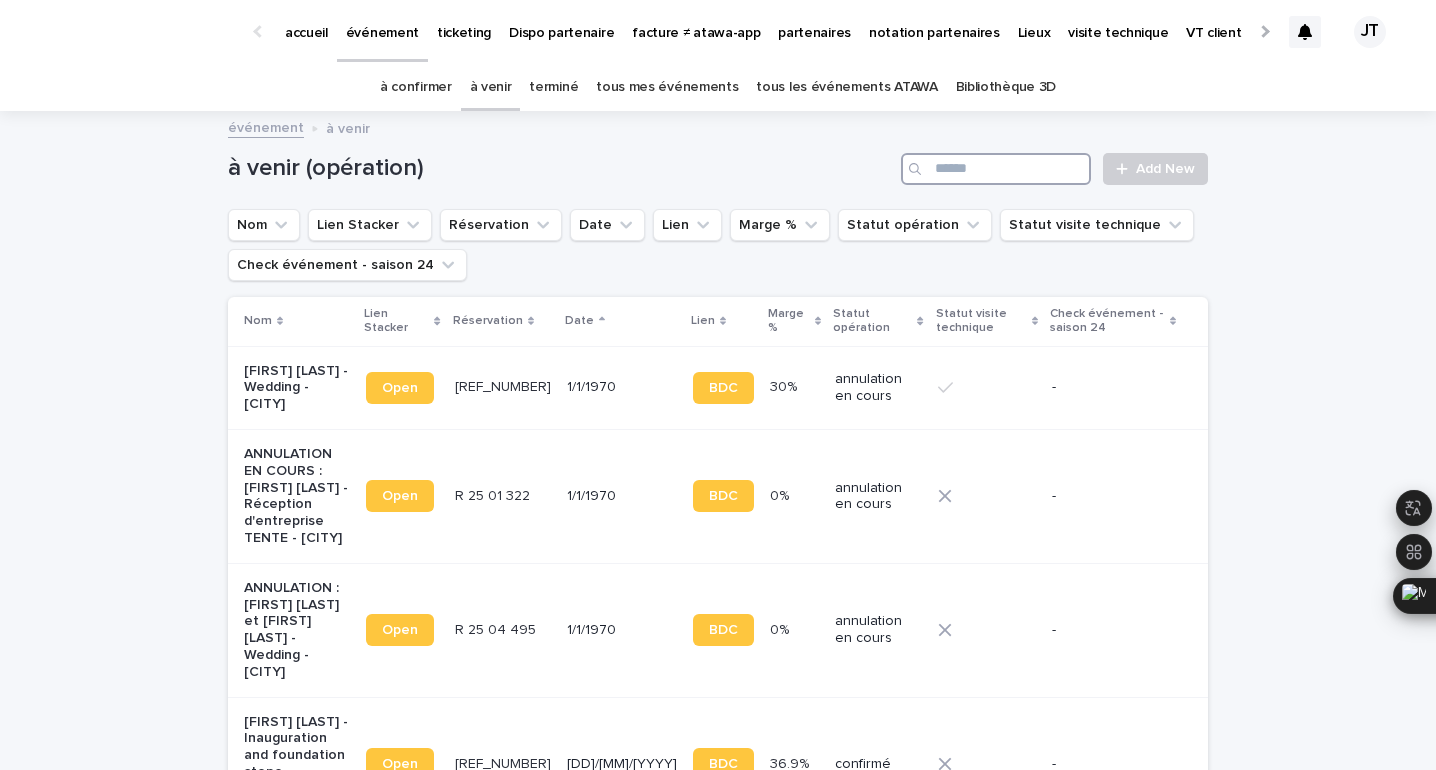 click at bounding box center (996, 169) 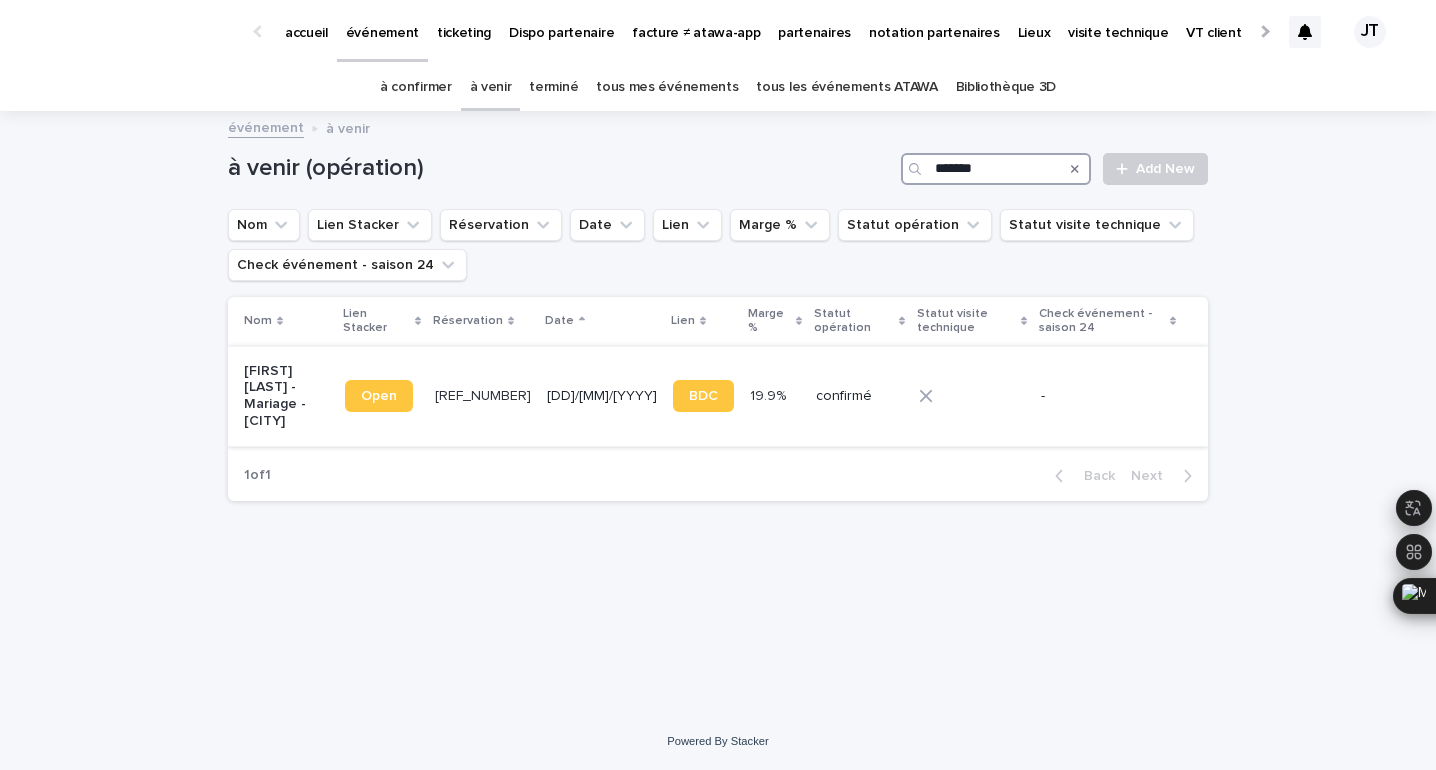 type on "*******" 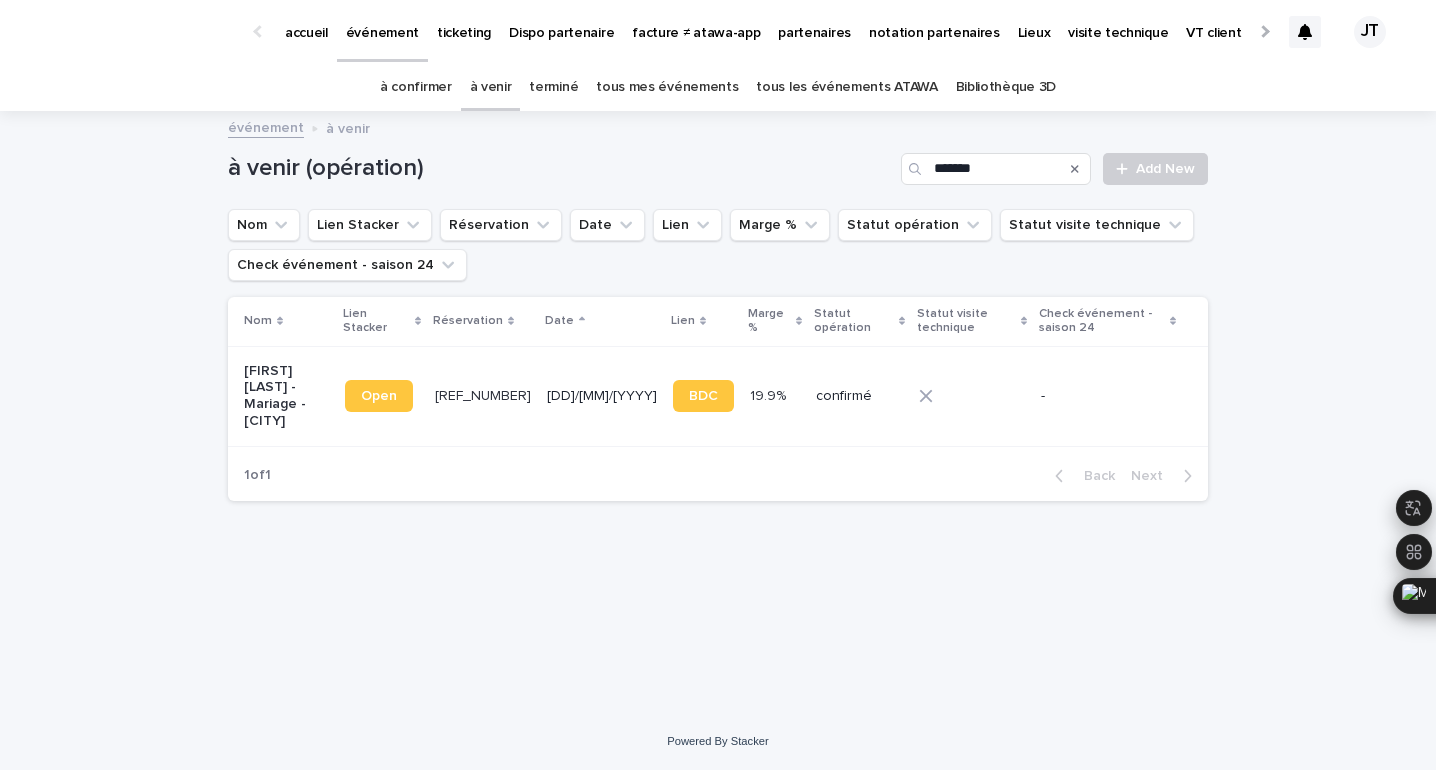 click on "R 24 12 1939" at bounding box center (485, 394) 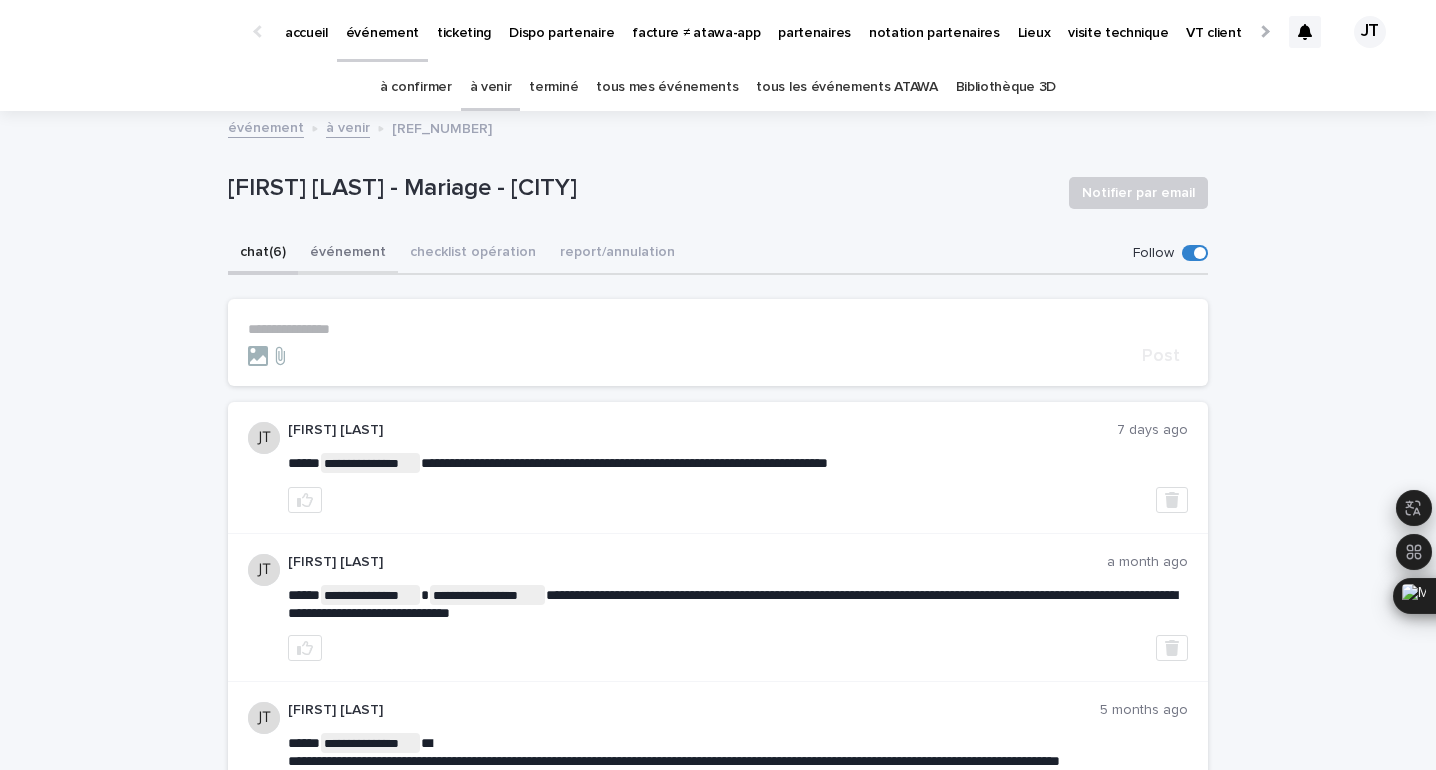 click on "événement" at bounding box center (348, 254) 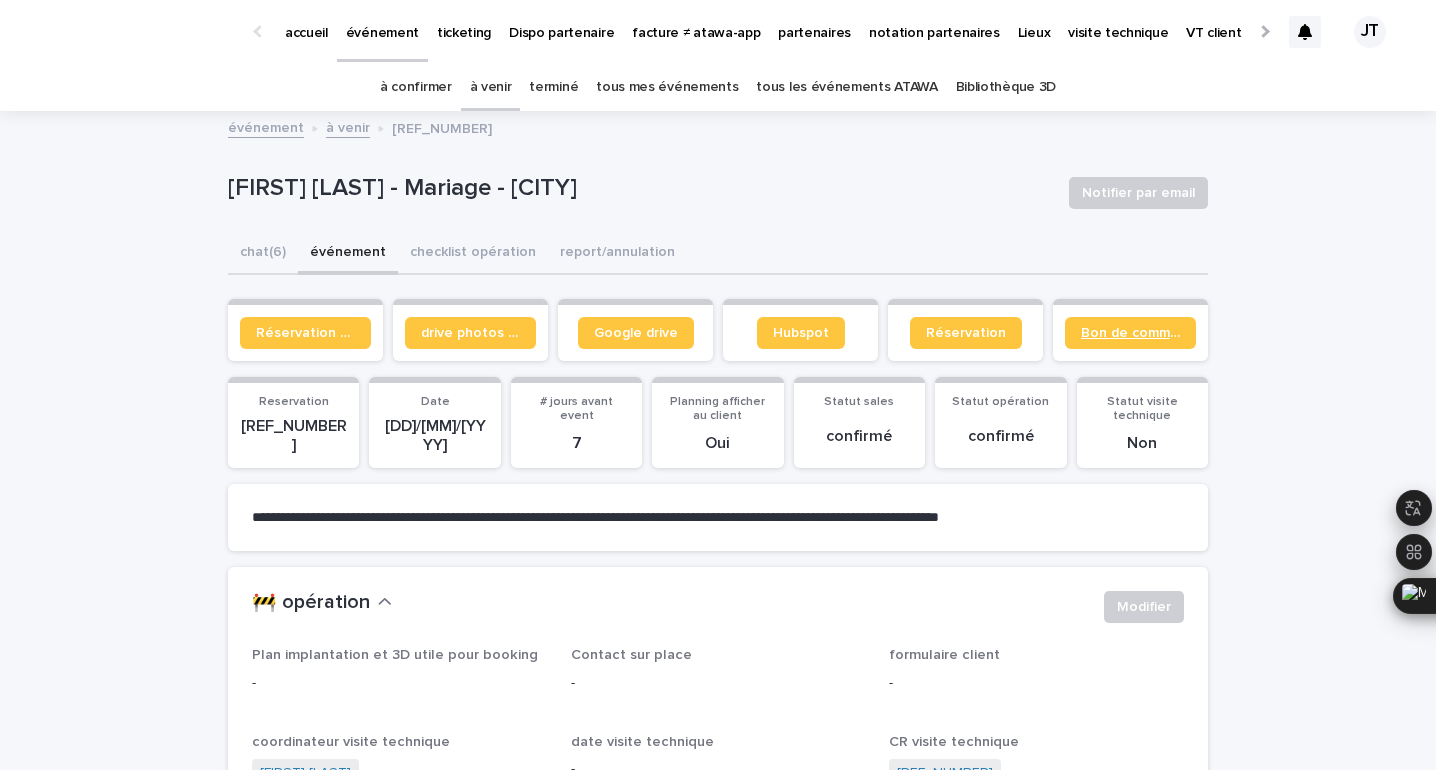 click on "Bon de commande" at bounding box center [1130, 333] 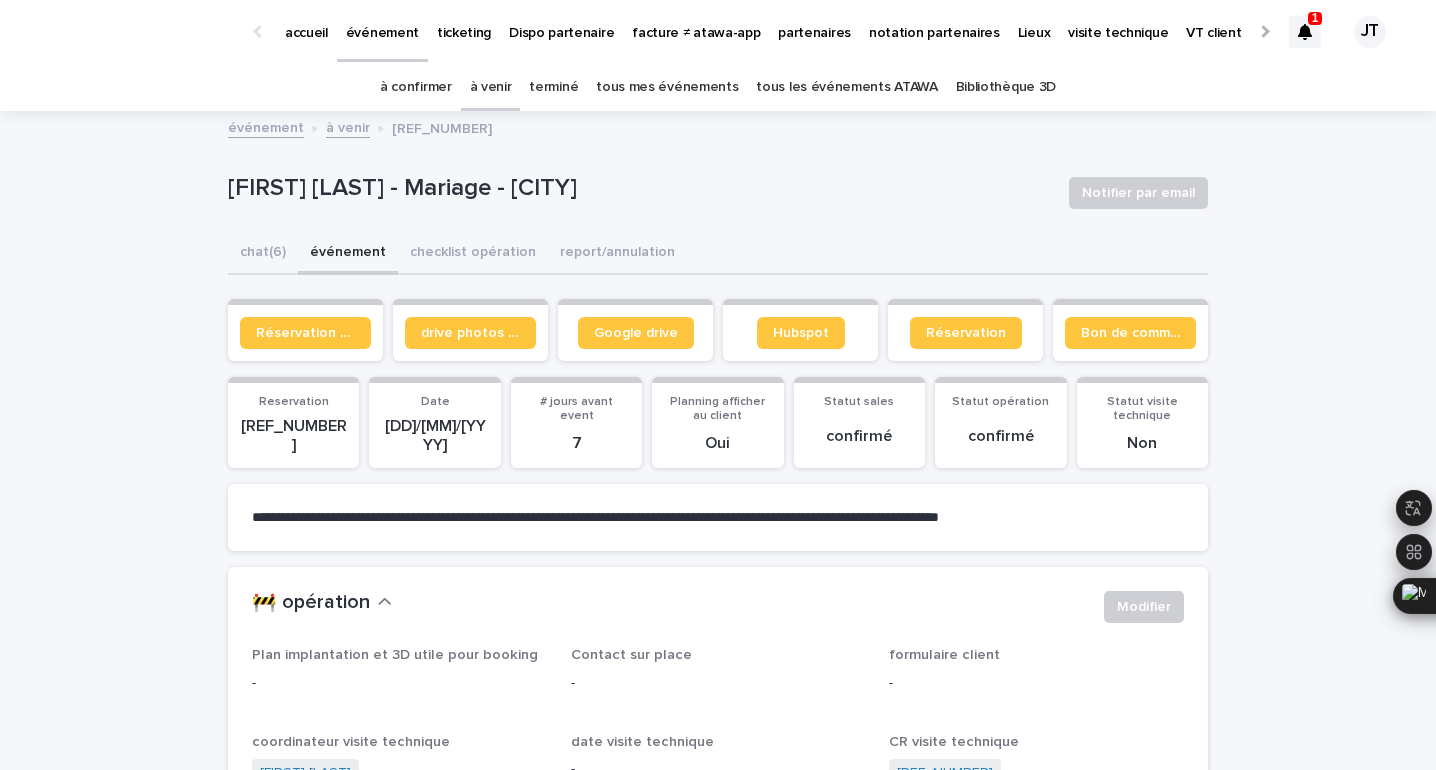 click 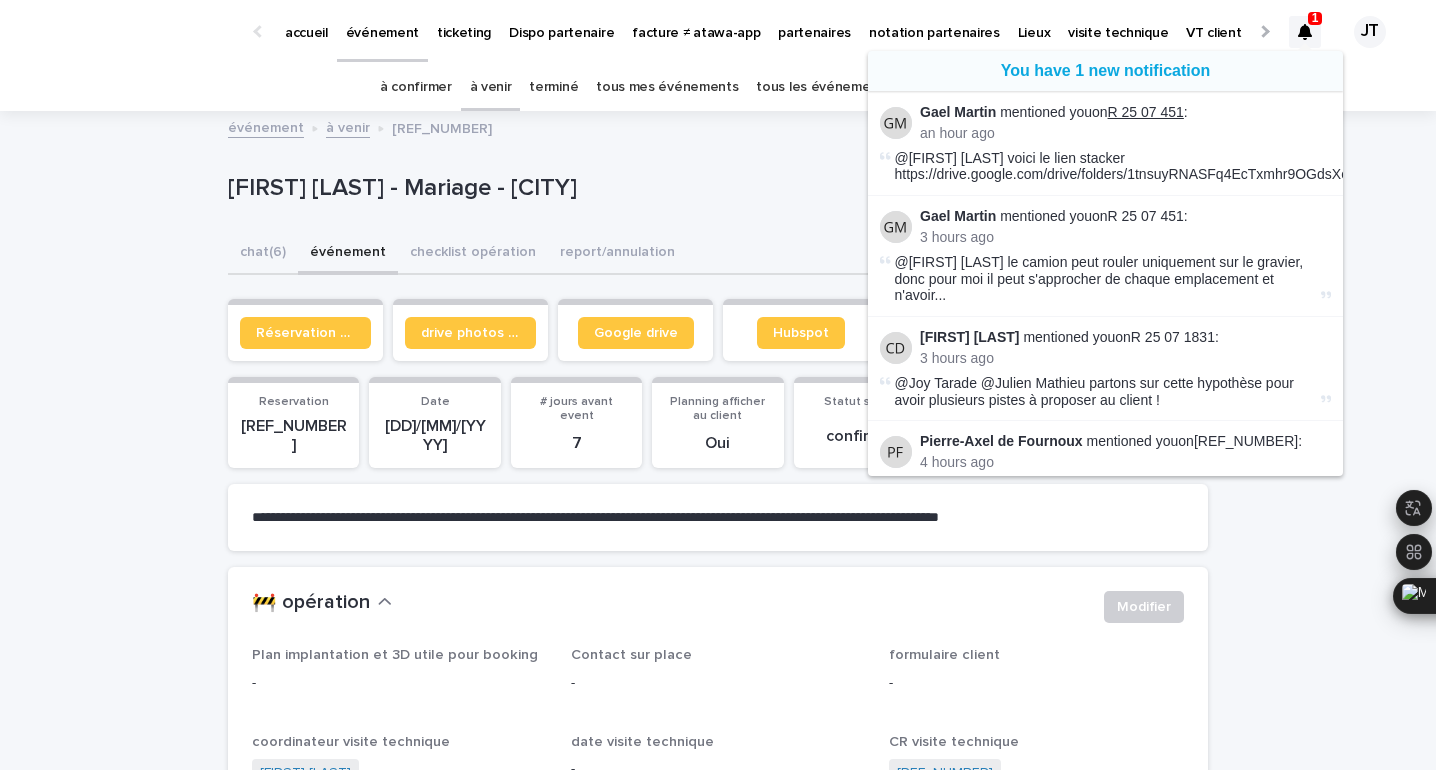 click on "R 25 07 451" at bounding box center [1146, 112] 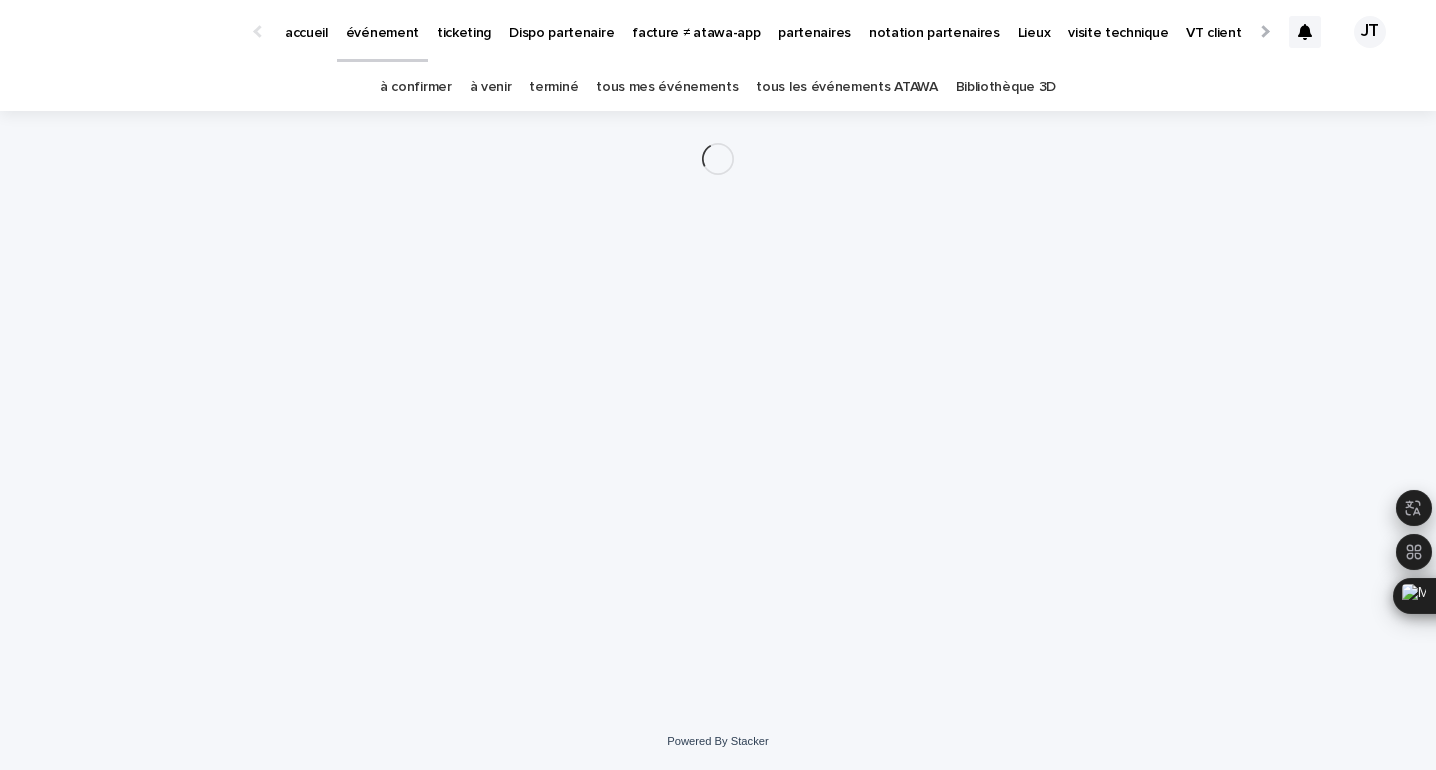 click on "Loading... Saving… Loading... Saving…" at bounding box center [718, 387] 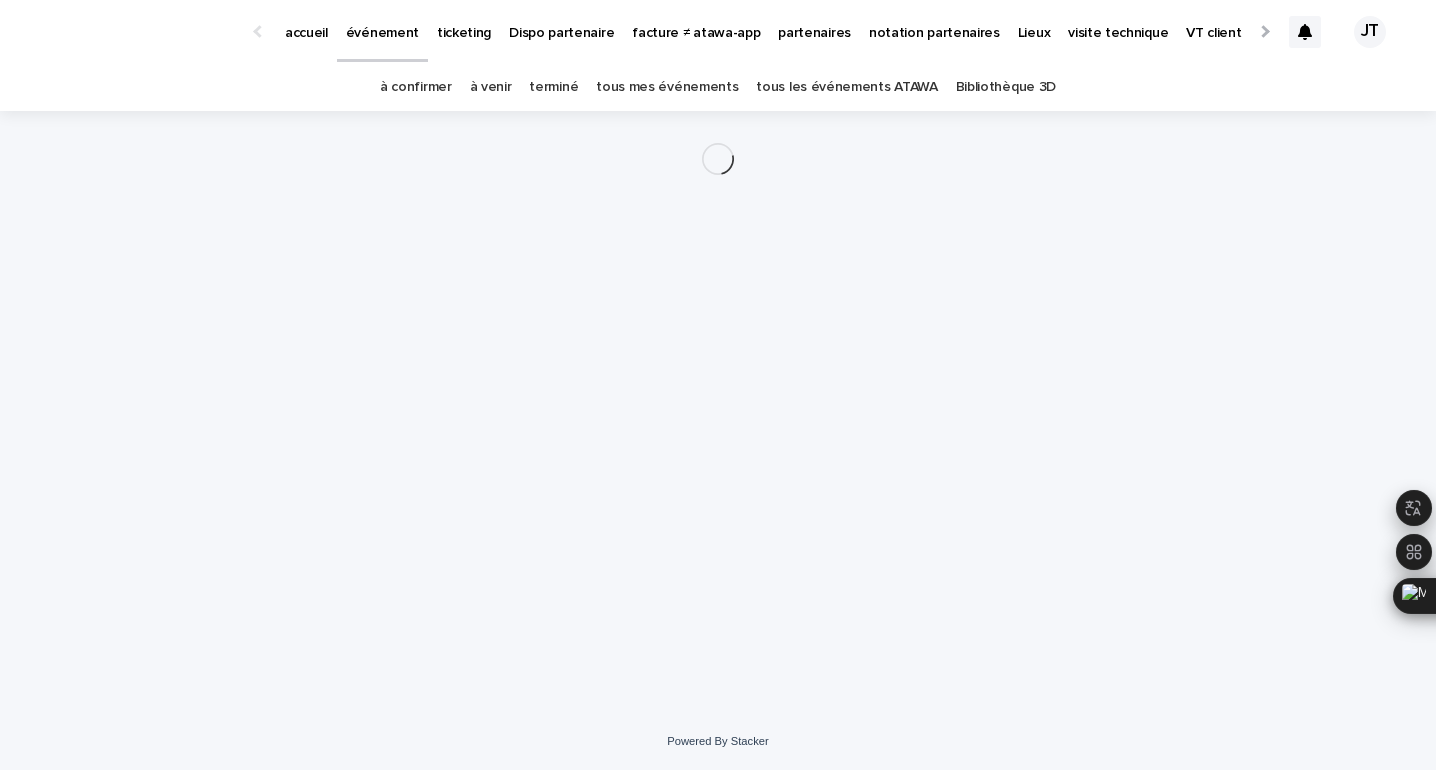 click on "à confirmer" at bounding box center [416, 87] 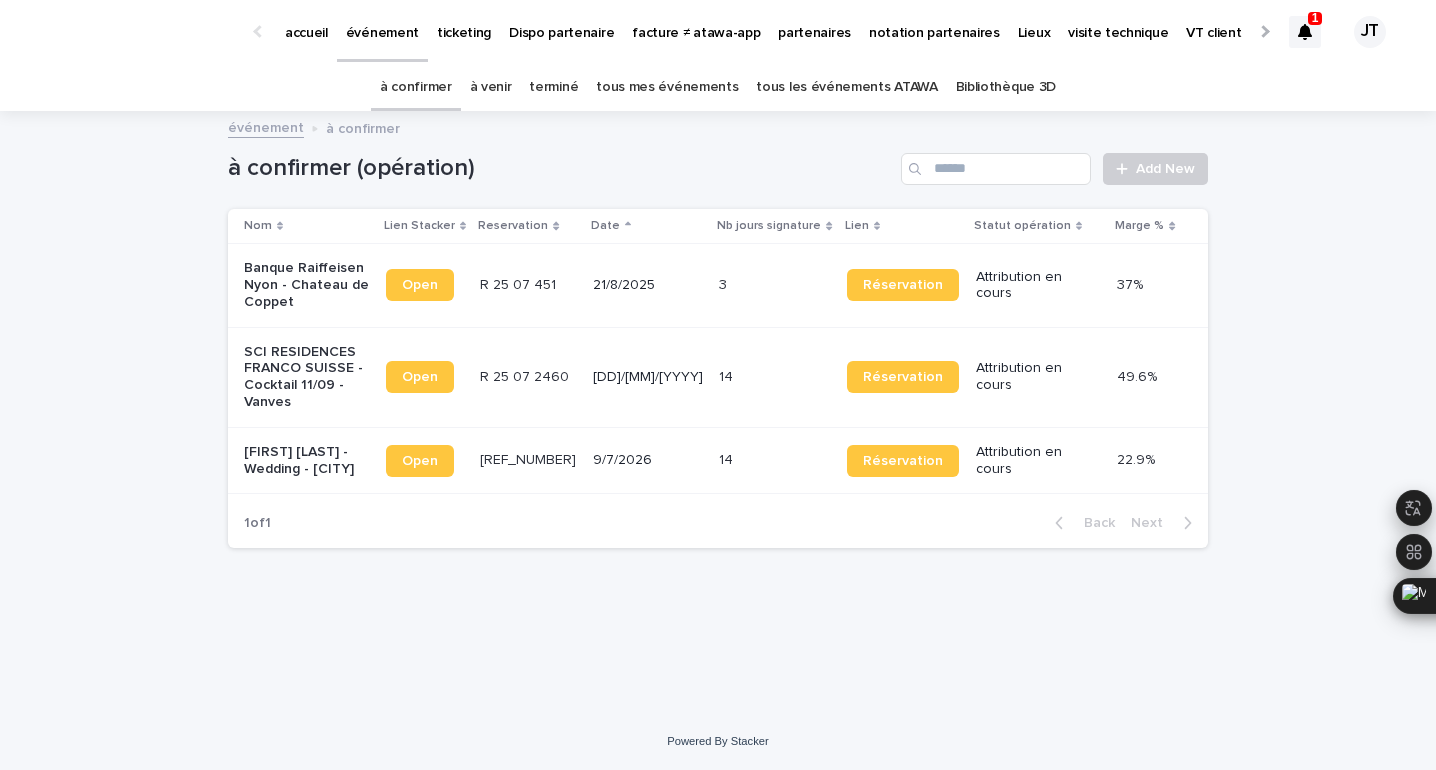 click on "3 3" at bounding box center [775, 285] 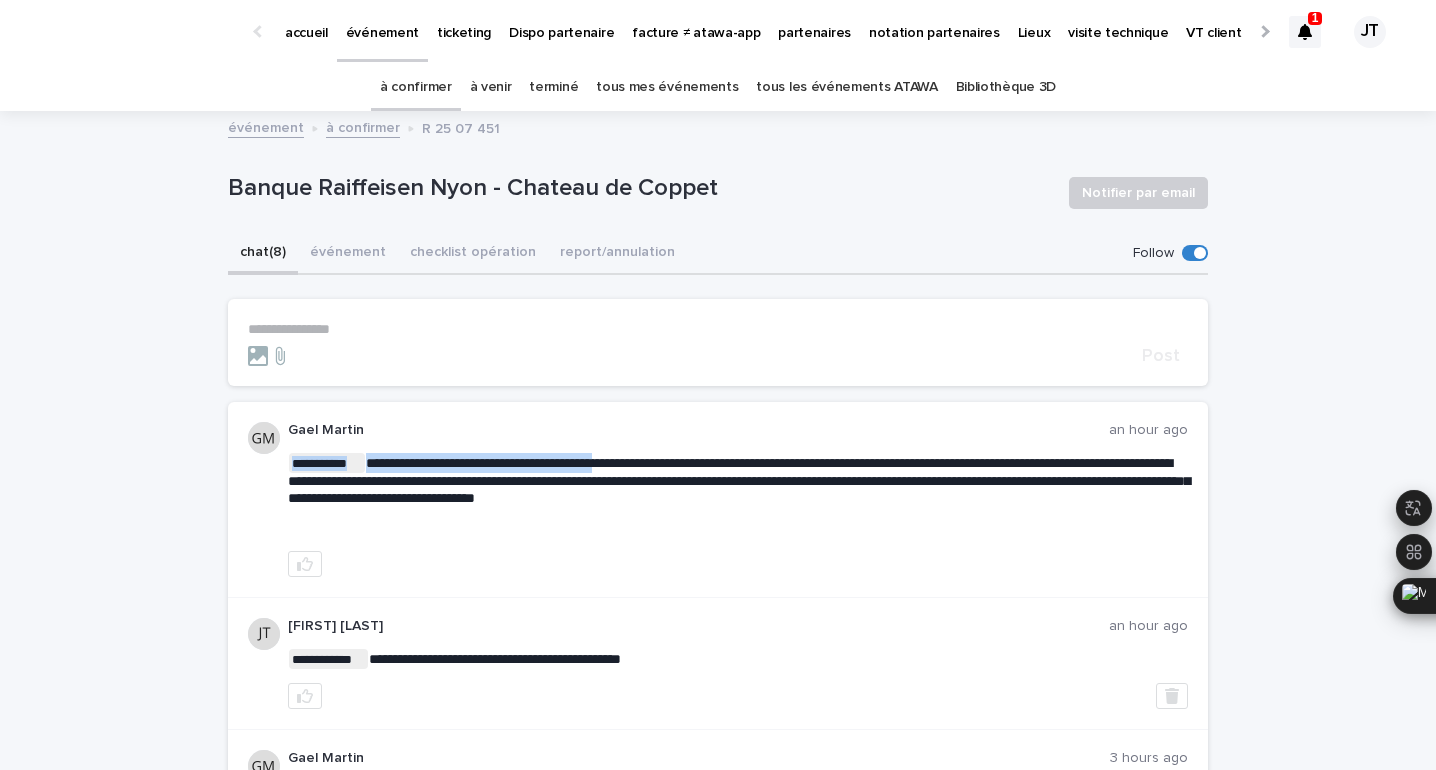 drag, startPoint x: 493, startPoint y: 461, endPoint x: 617, endPoint y: 462, distance: 124.004036 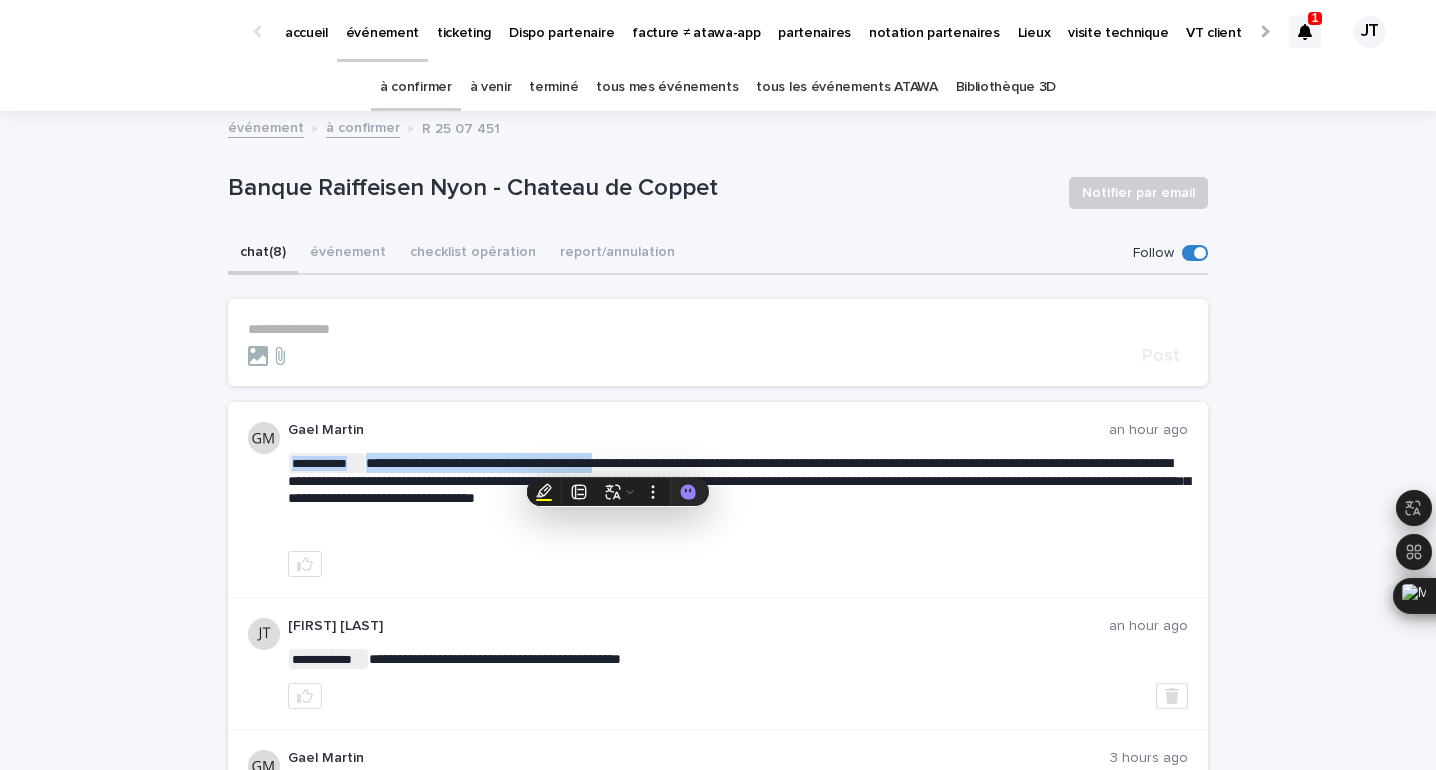 click on "**********" at bounding box center [738, 499] 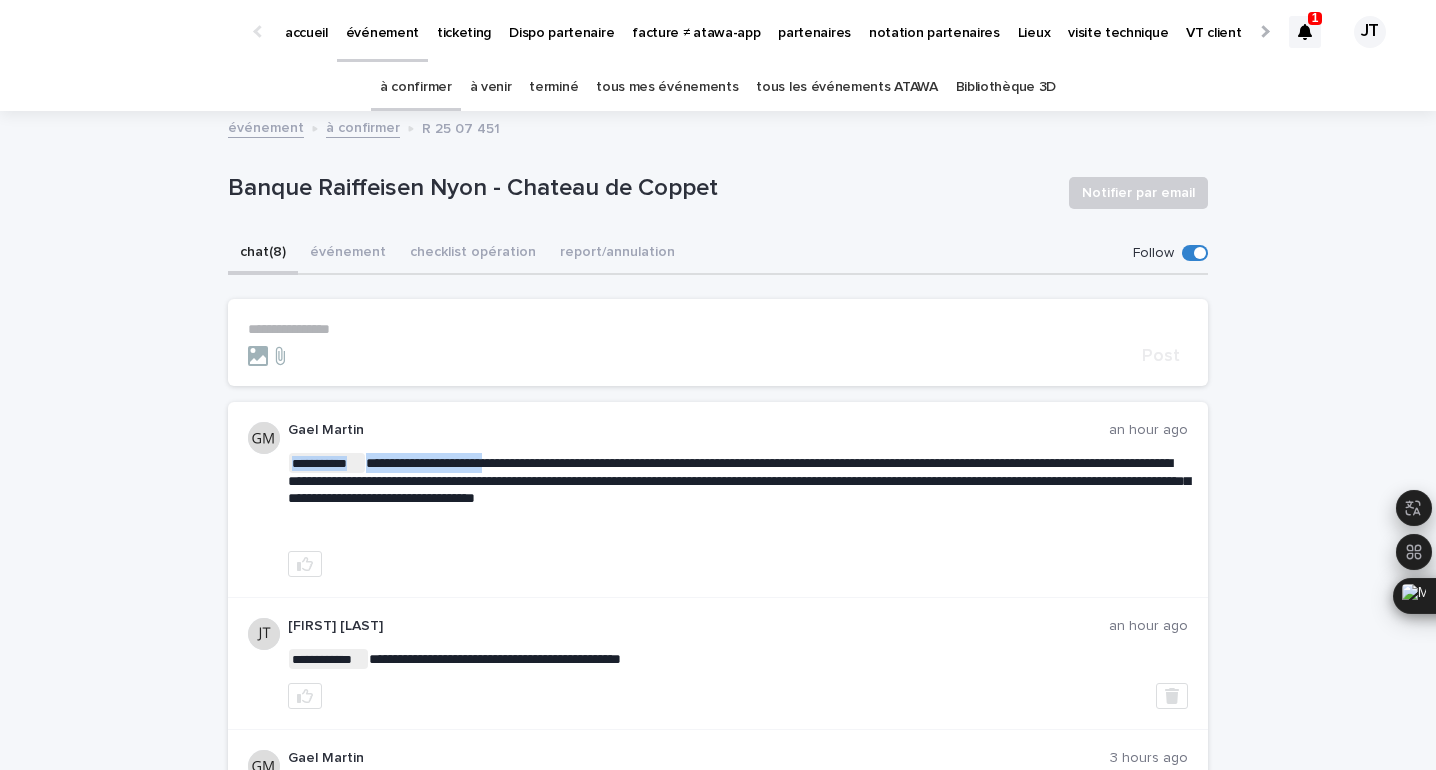 drag, startPoint x: 490, startPoint y: 462, endPoint x: 888, endPoint y: 452, distance: 398.1256 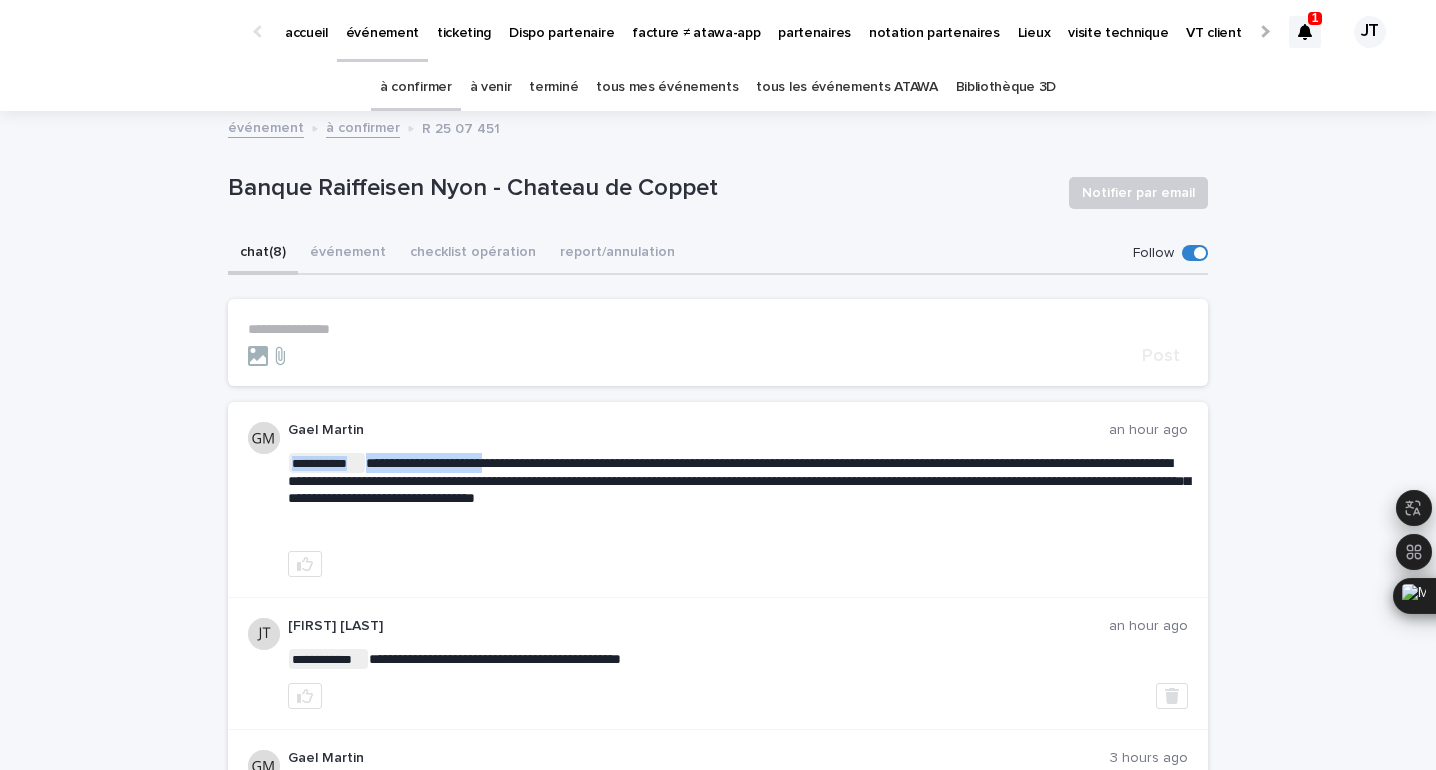 click on "**********" at bounding box center (738, 480) 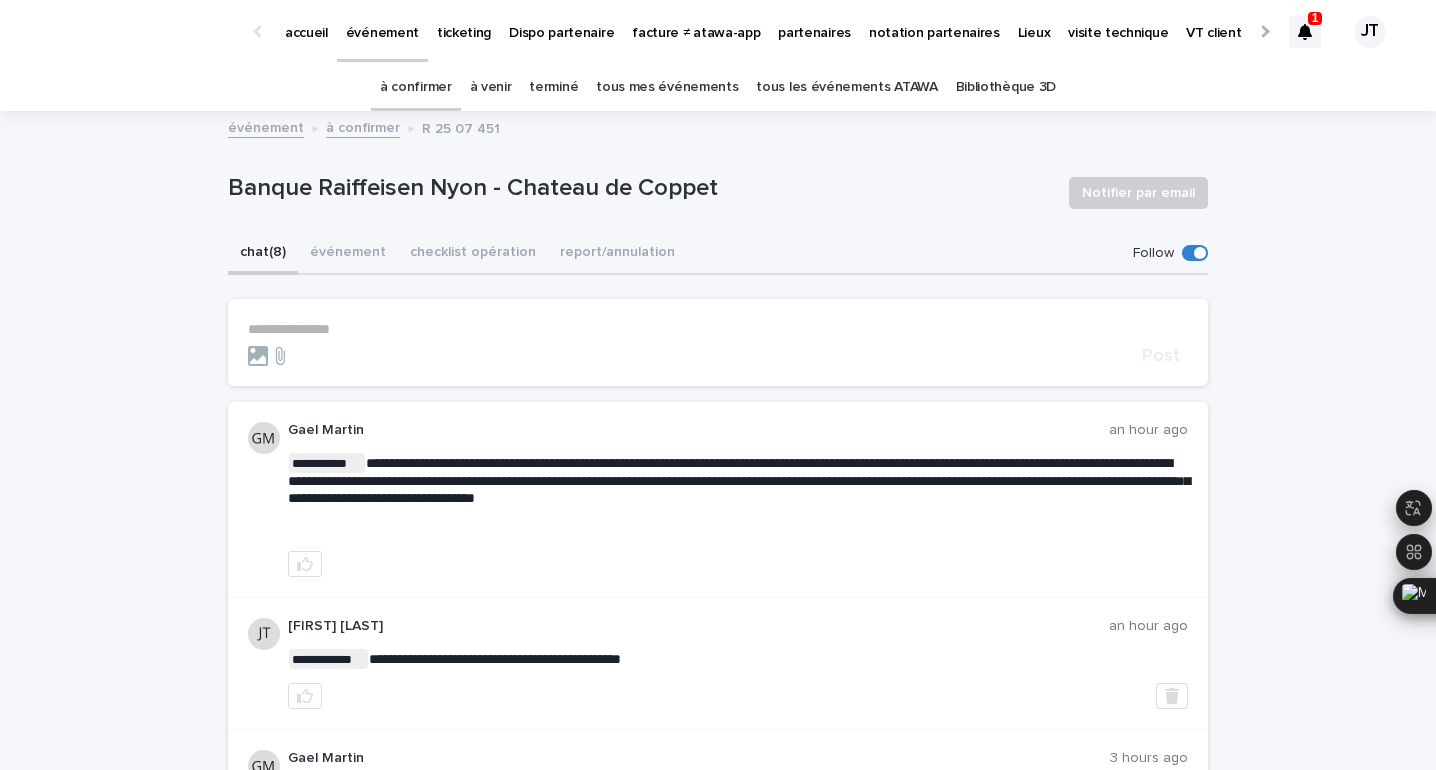 click on "**********" at bounding box center [738, 480] 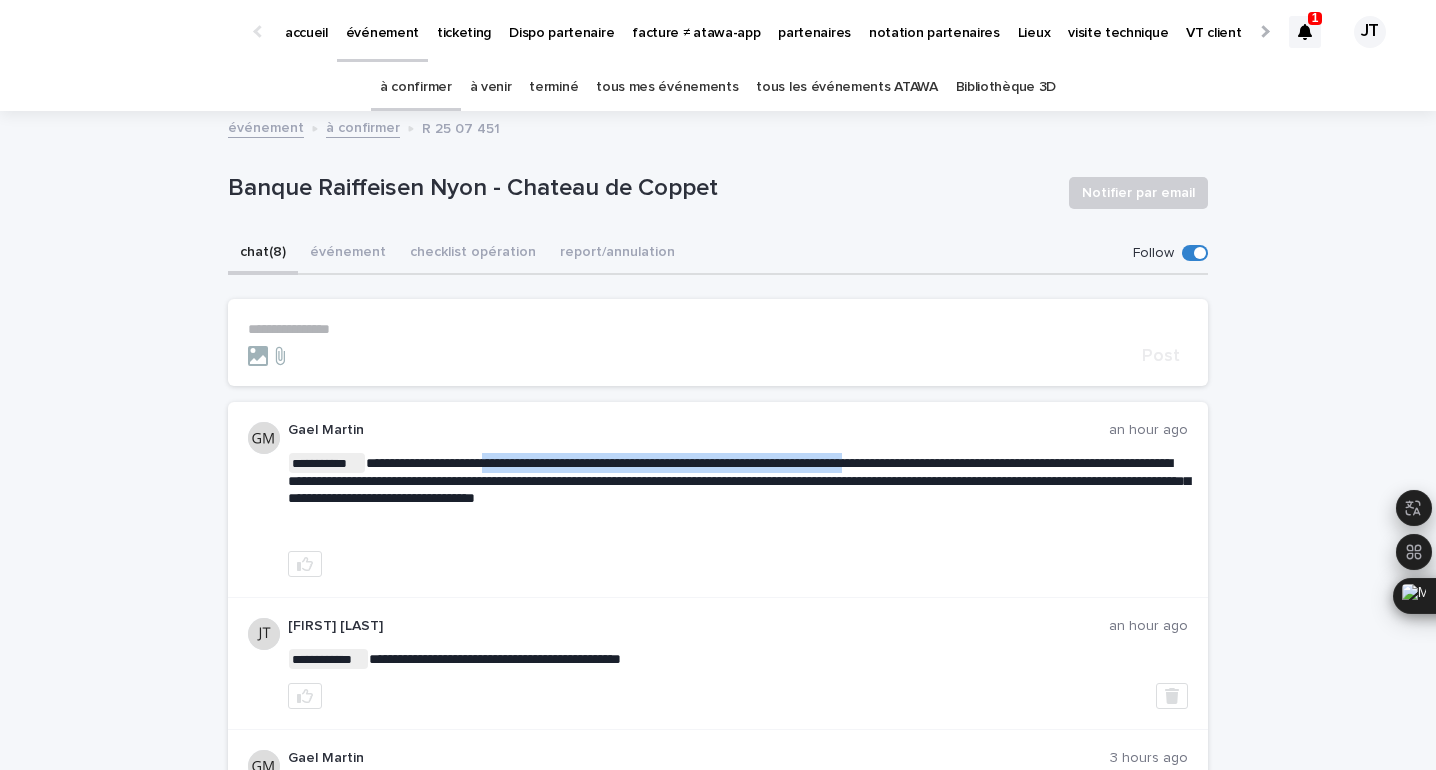 drag, startPoint x: 981, startPoint y: 460, endPoint x: 491, endPoint y: 467, distance: 490.05 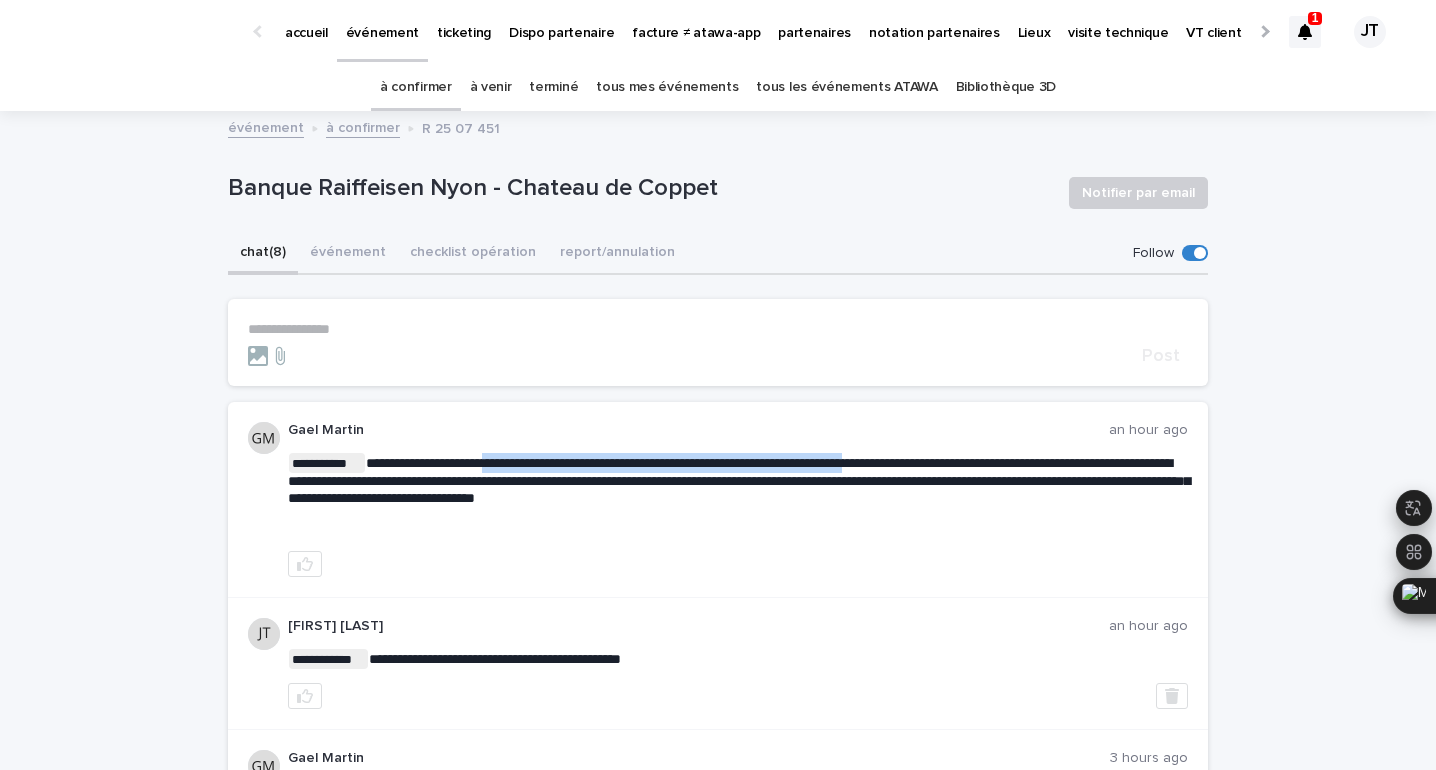 click on "**********" at bounding box center [739, 480] 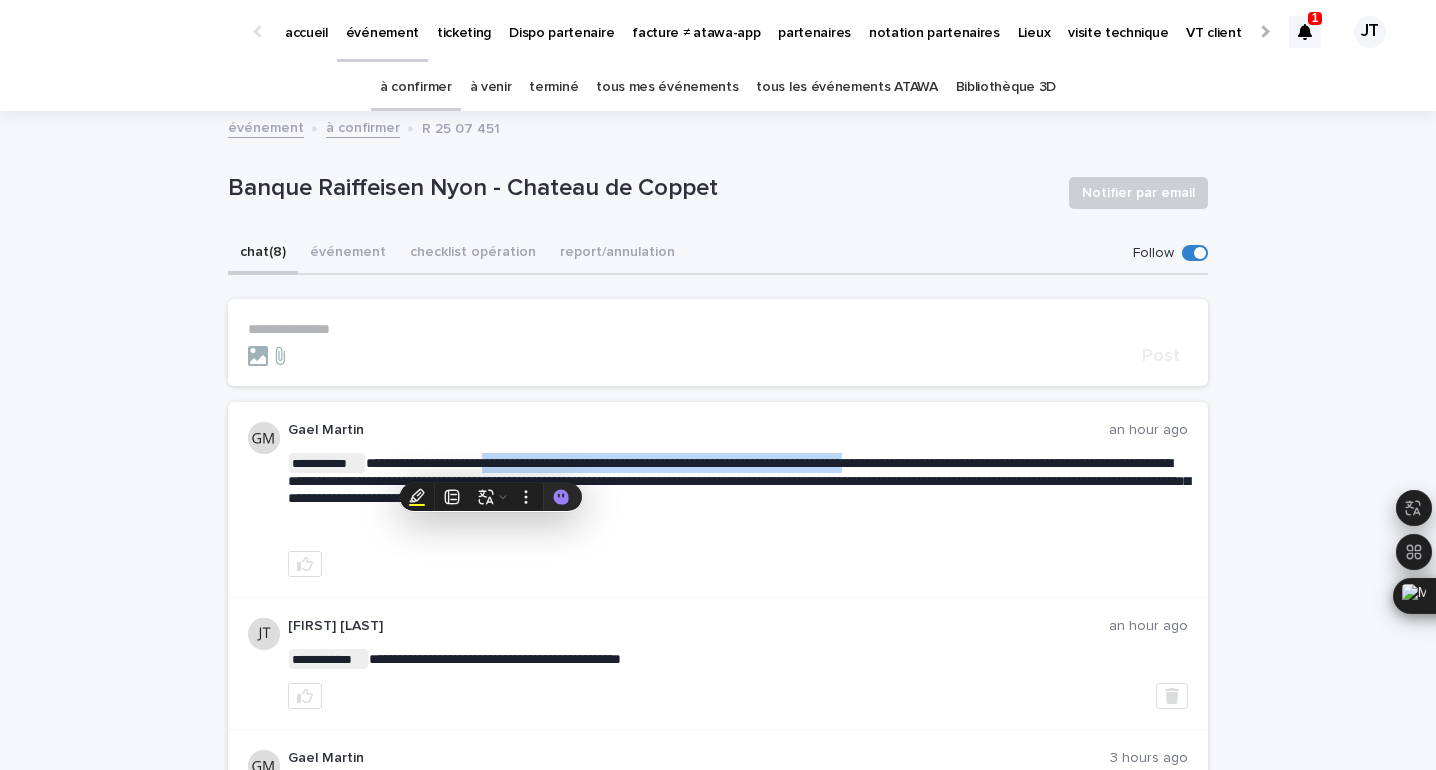 copy on "**********" 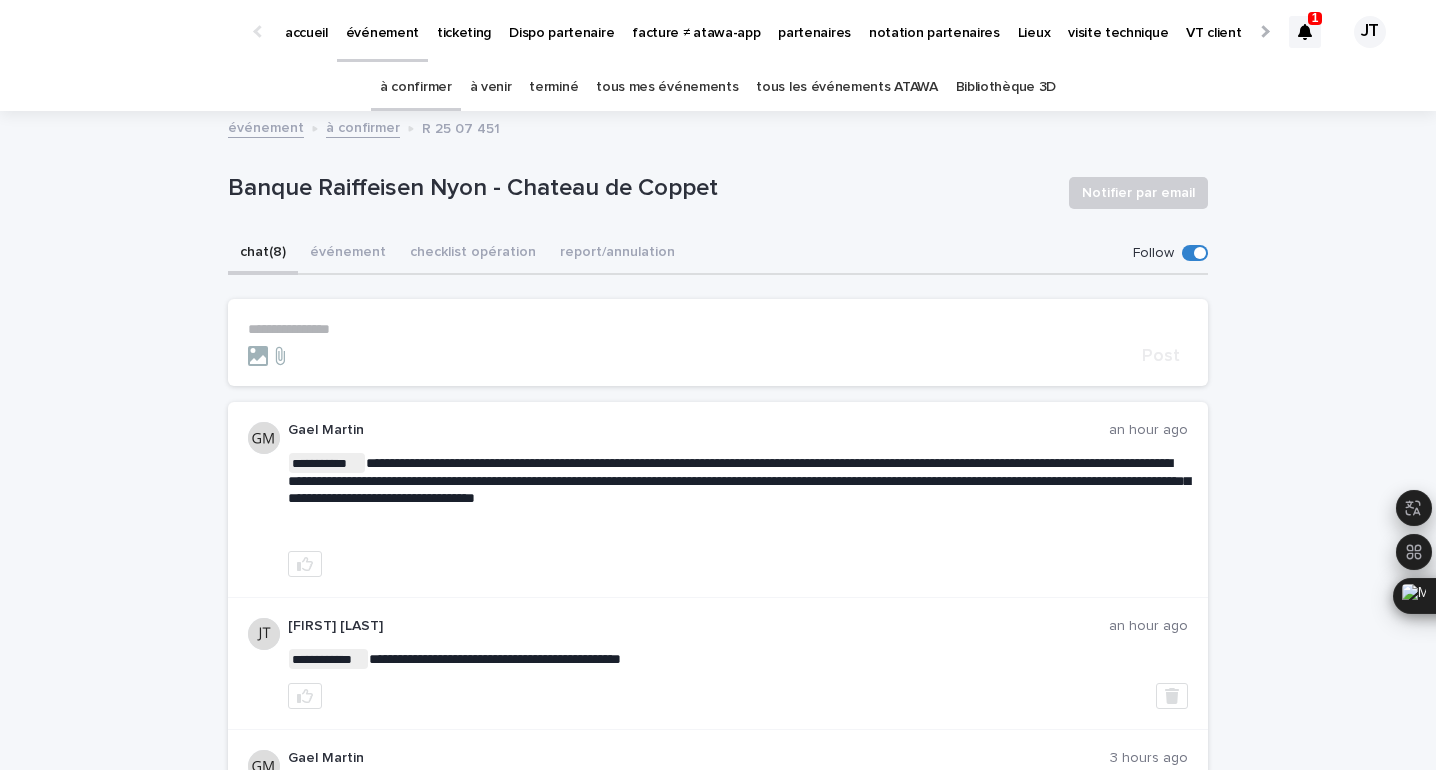 click on "**********" at bounding box center (738, 495) 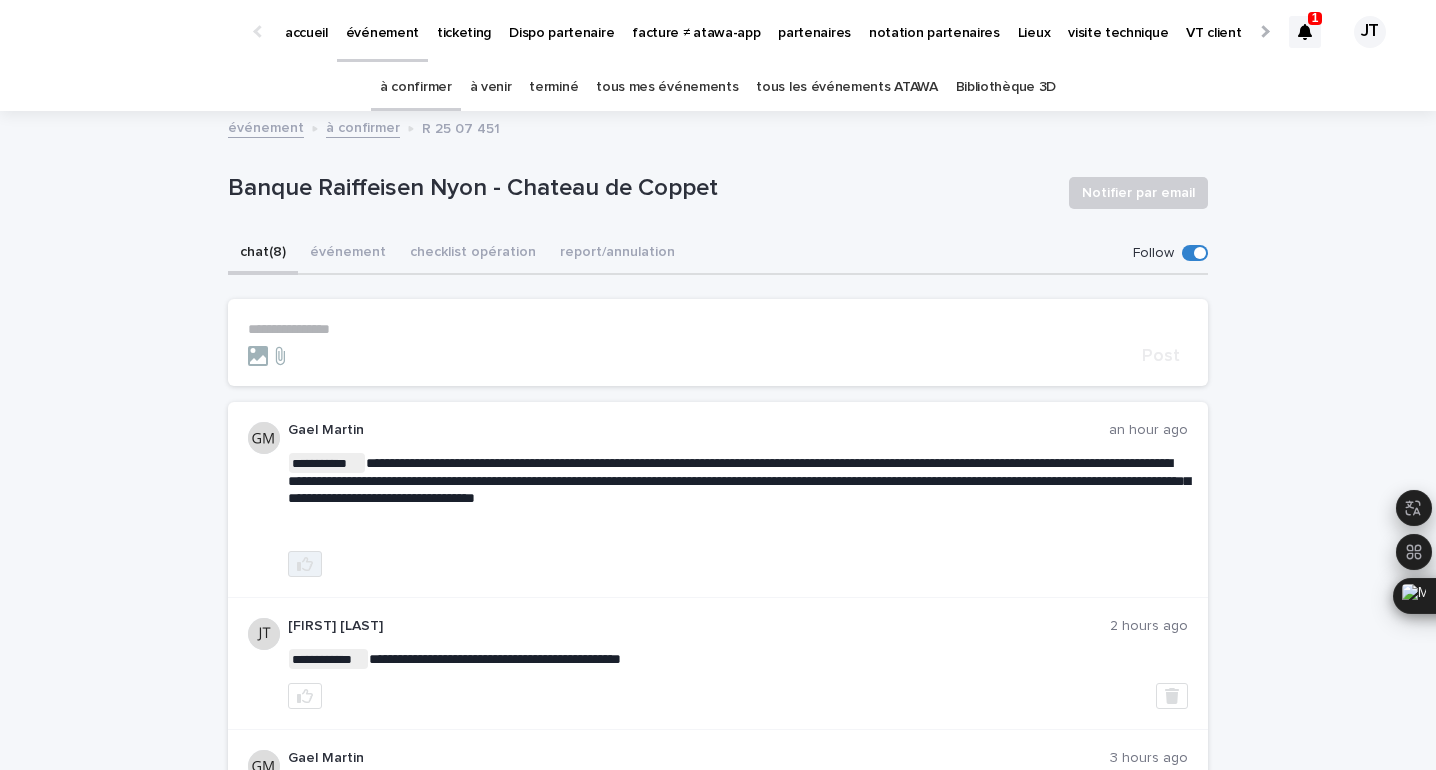 click 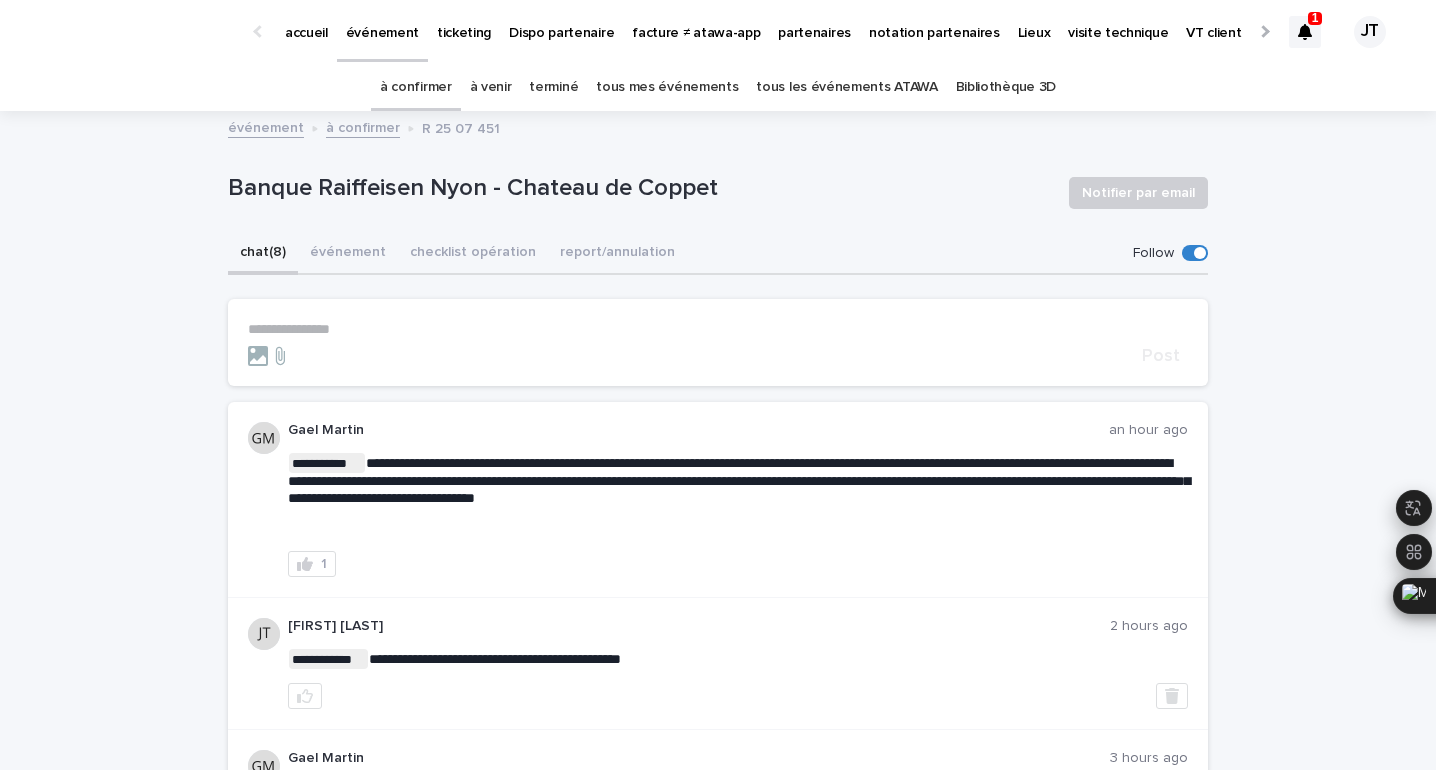 click on "**********" at bounding box center (718, 329) 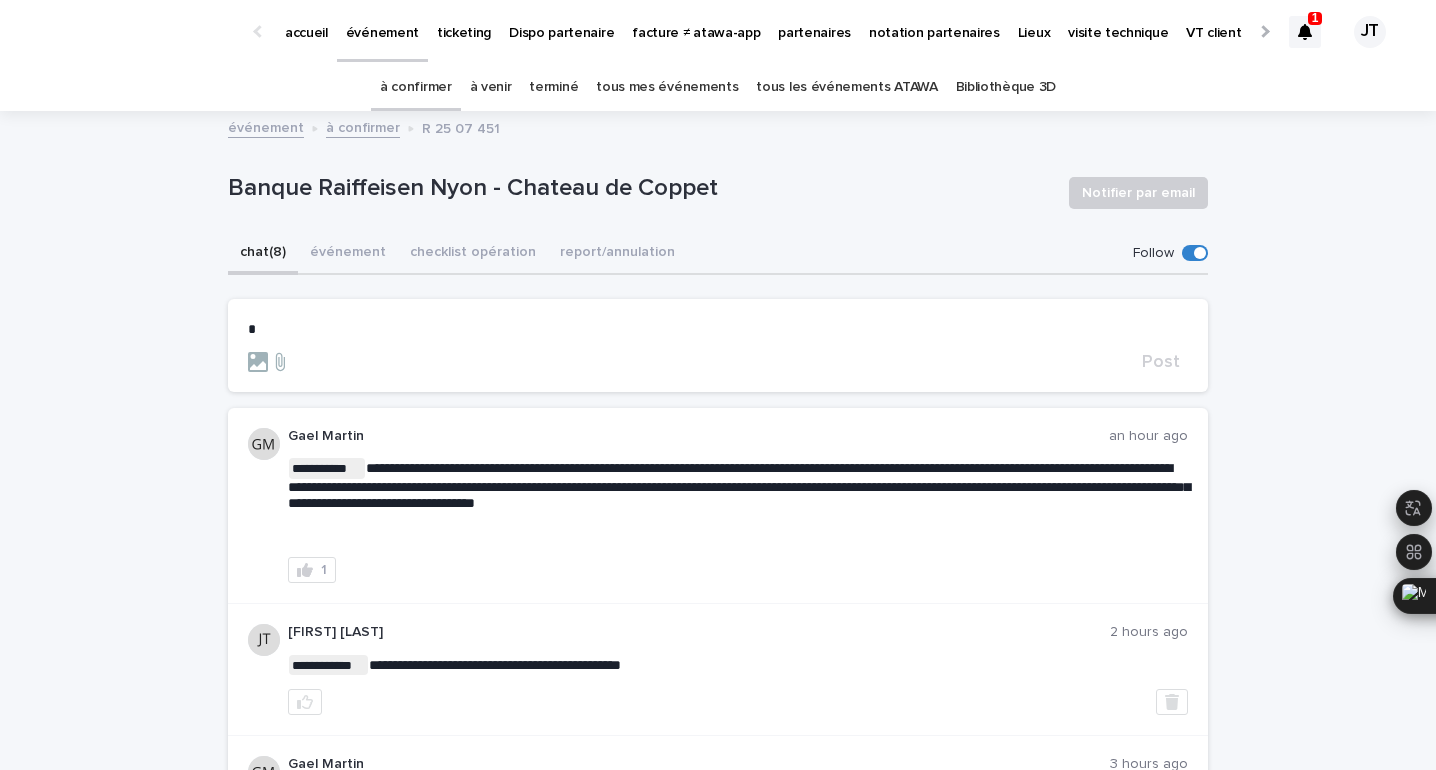 type 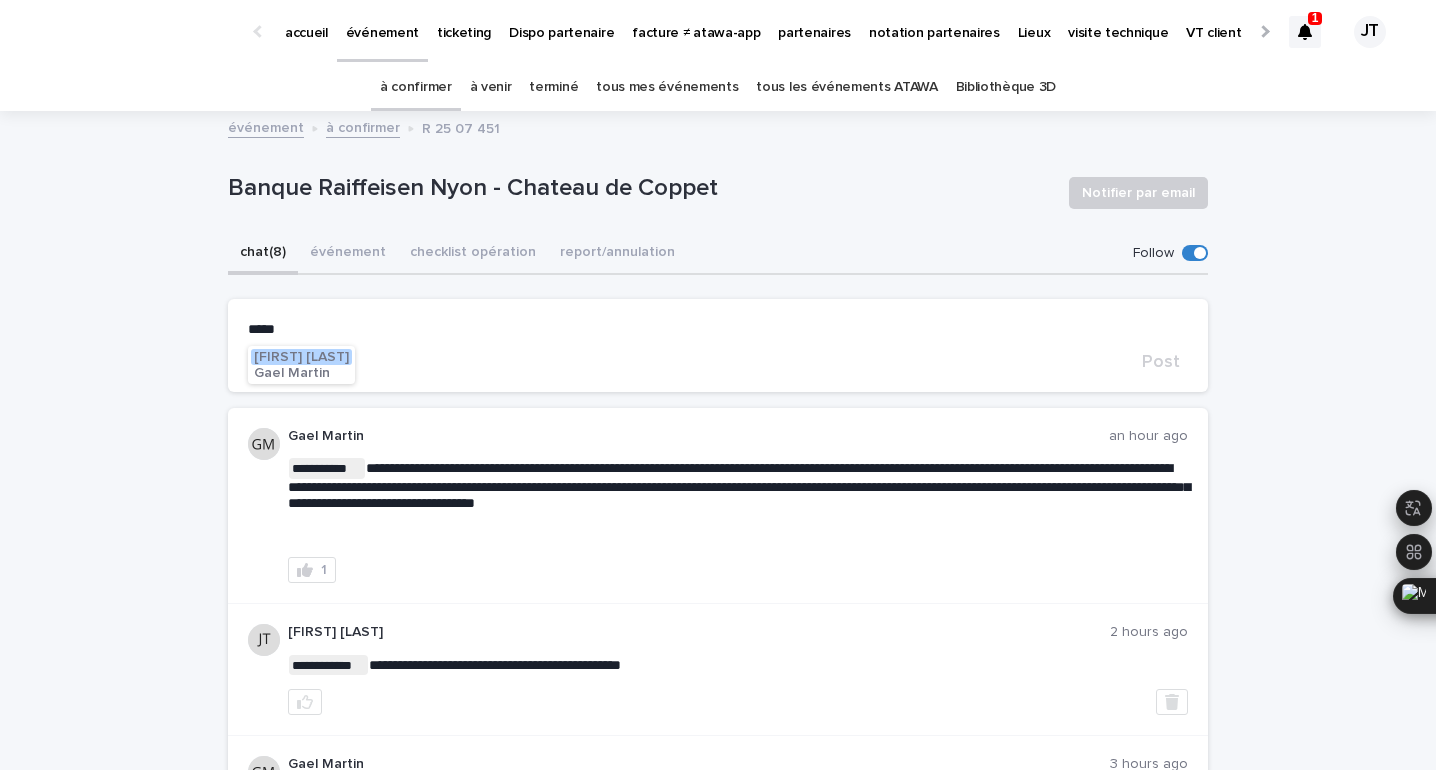 click on "Gael Martin" at bounding box center [292, 373] 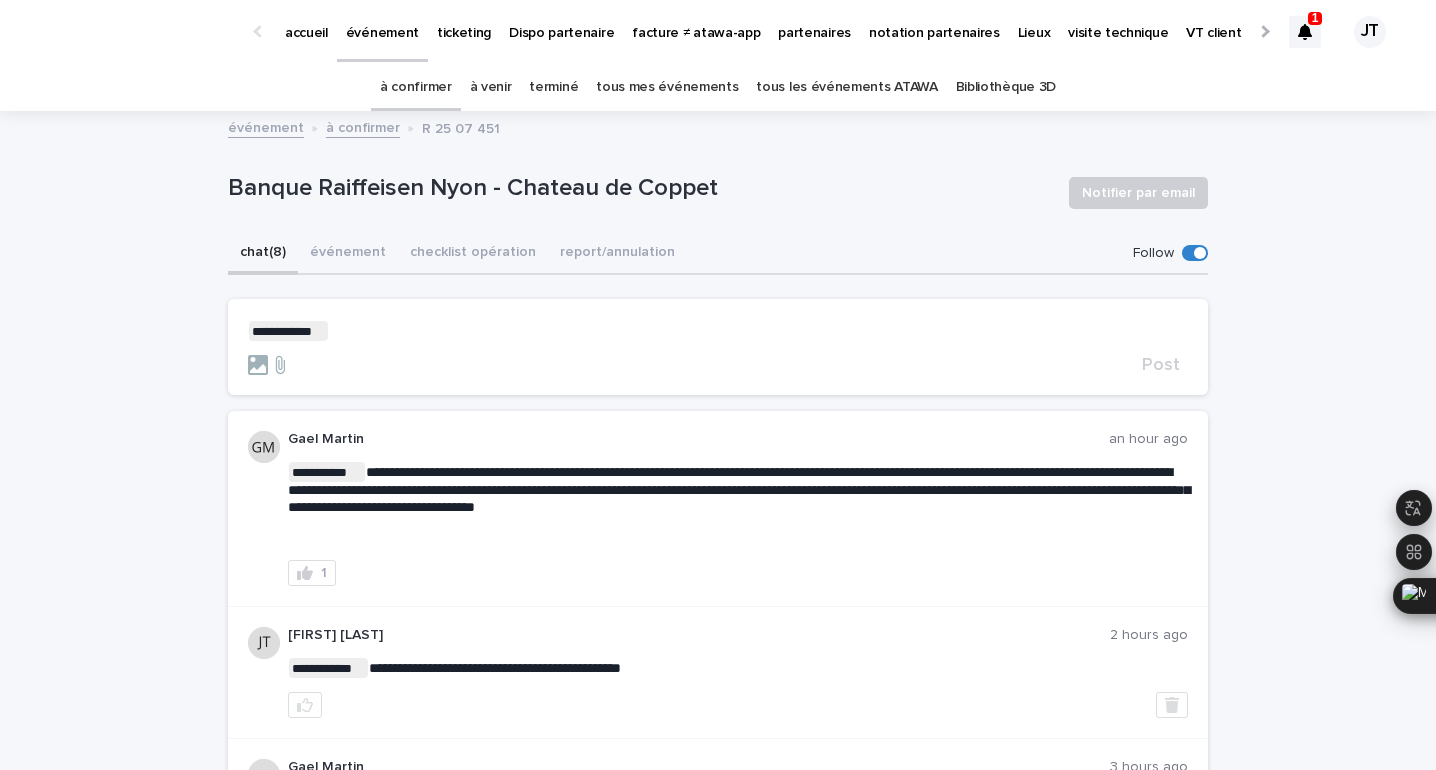 click on "**********" at bounding box center [718, 331] 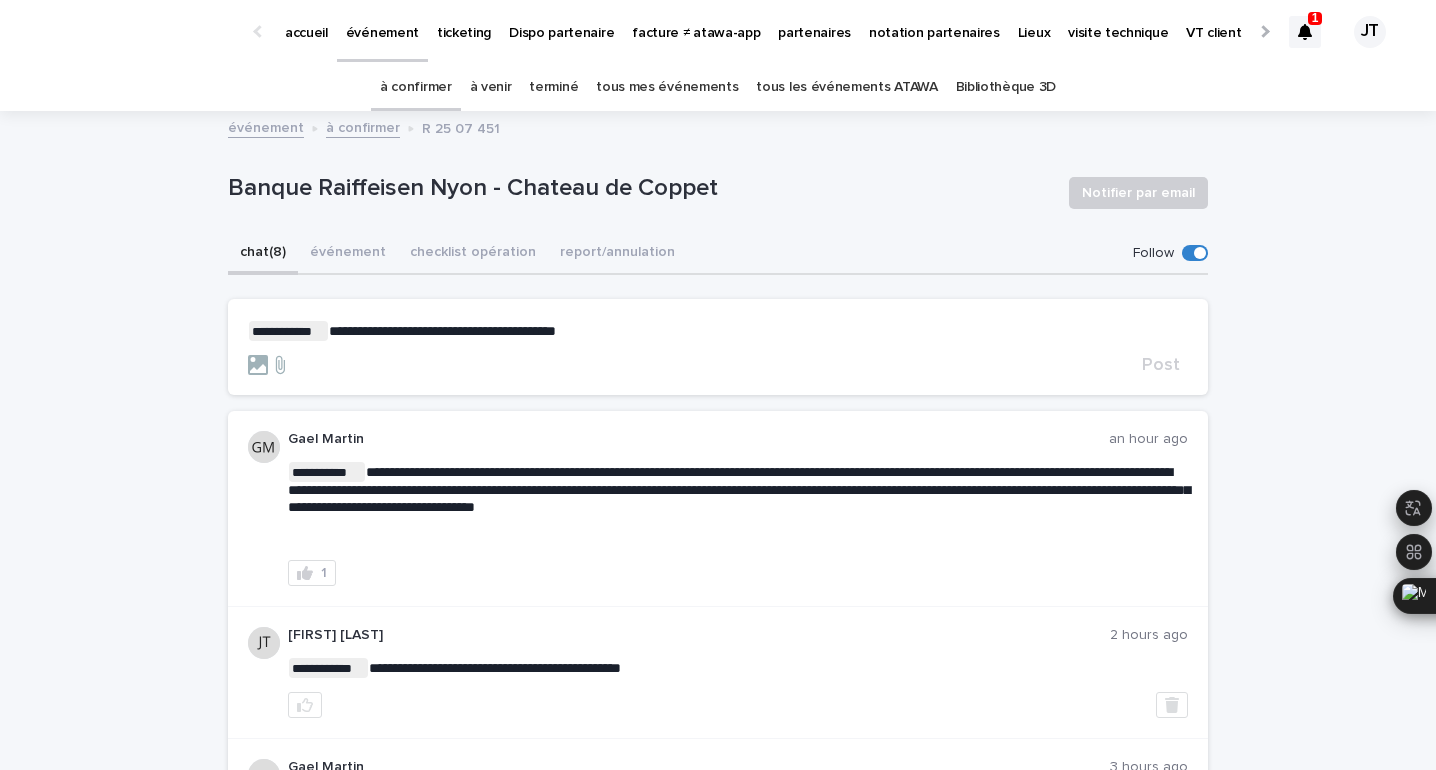 click on "**********" at bounding box center [442, 331] 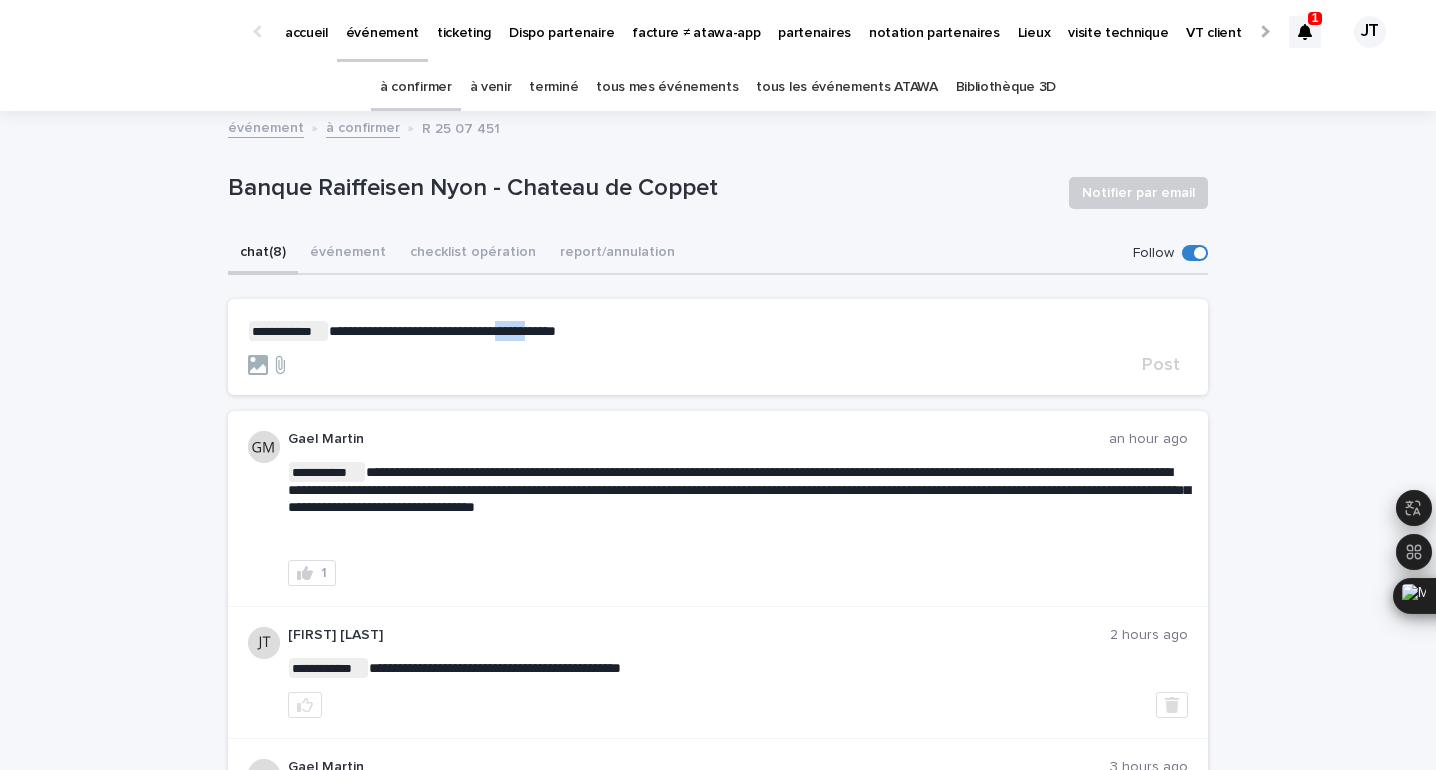 click on "**********" at bounding box center (442, 331) 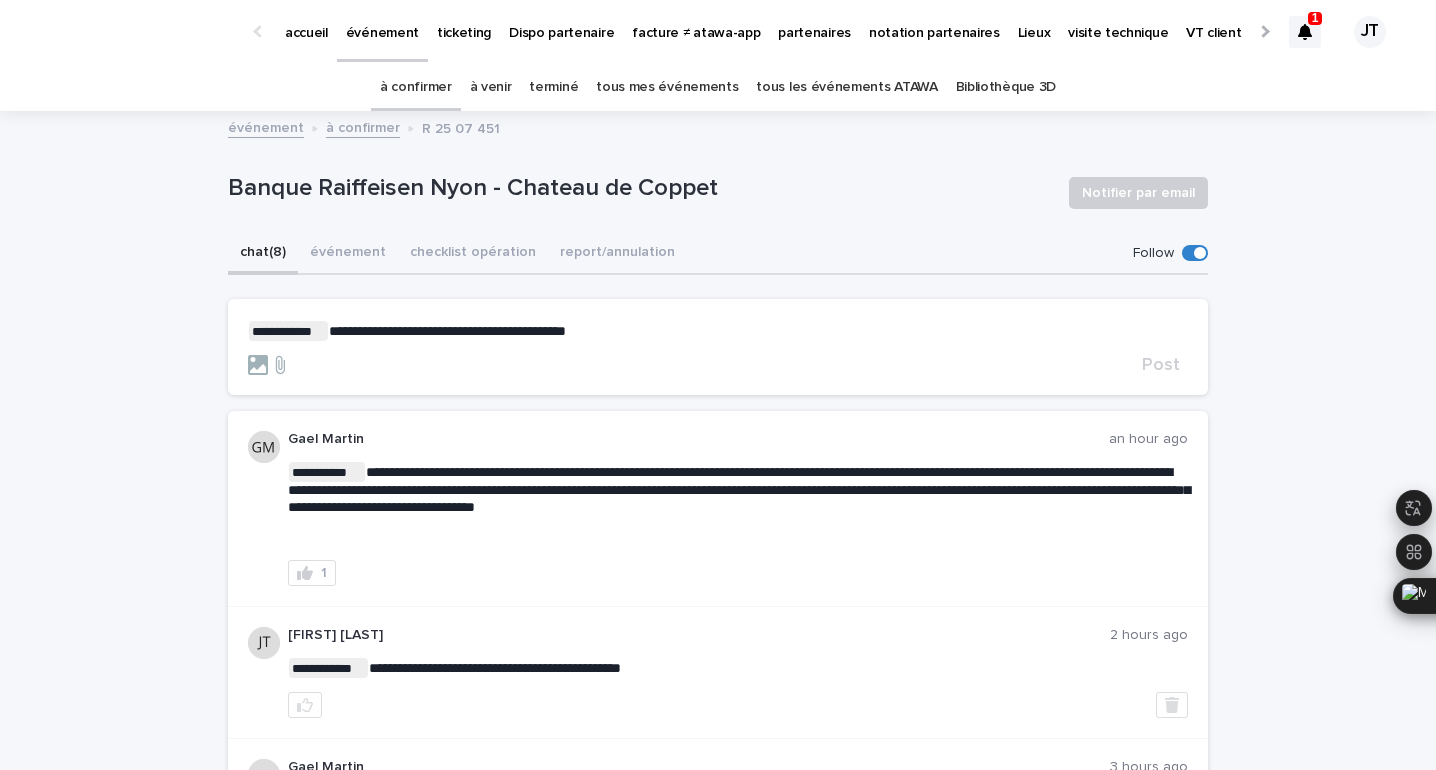 click on "**********" at bounding box center [718, 331] 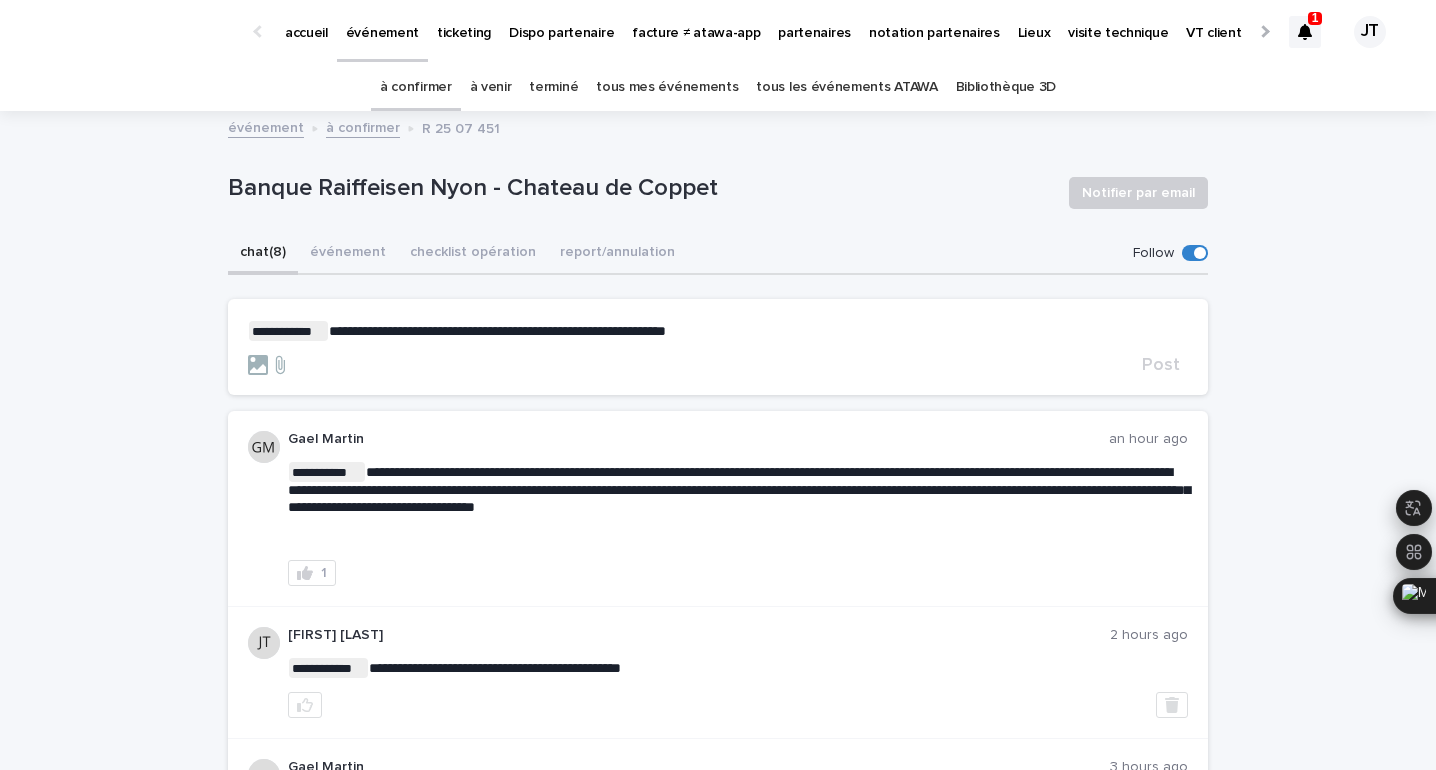 click on "**********" at bounding box center [497, 331] 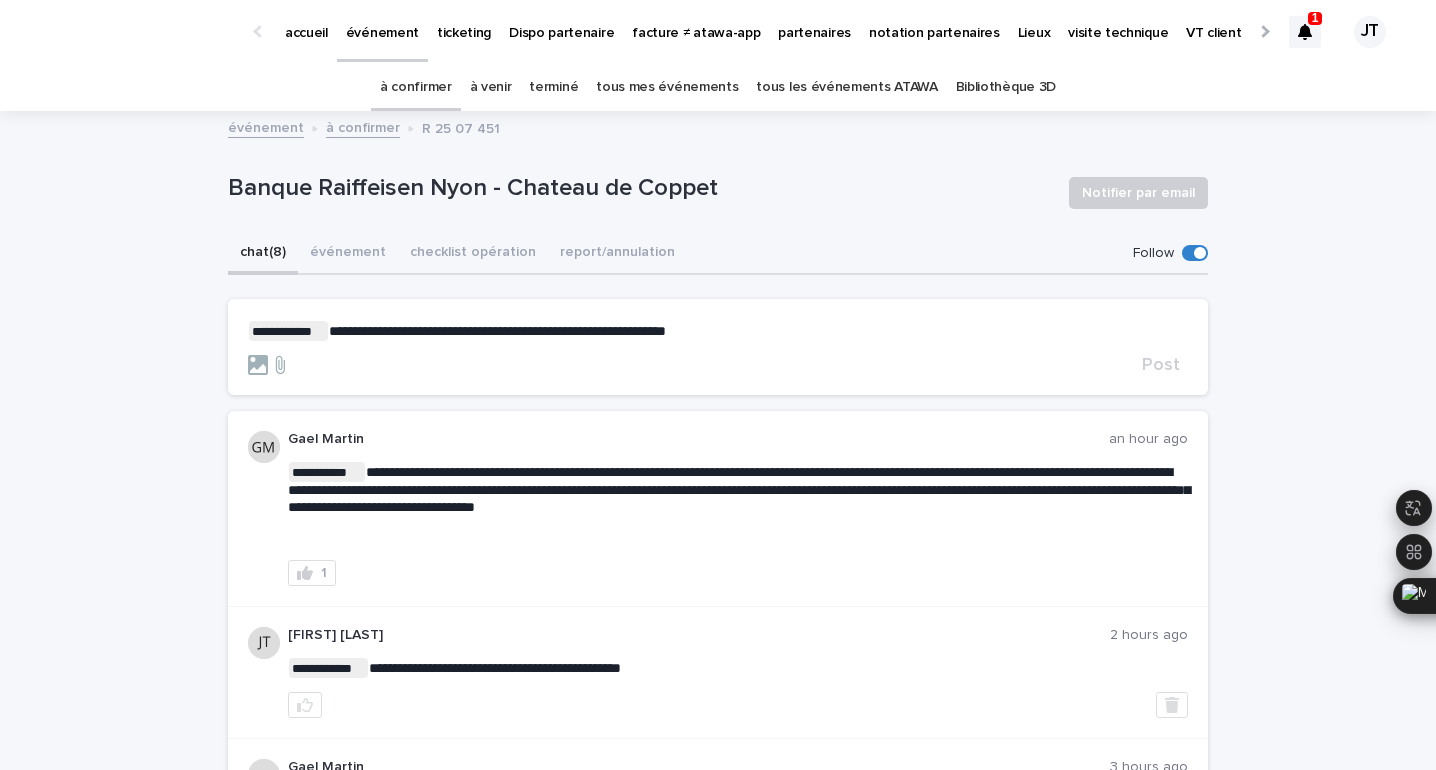 click on "** * *******" 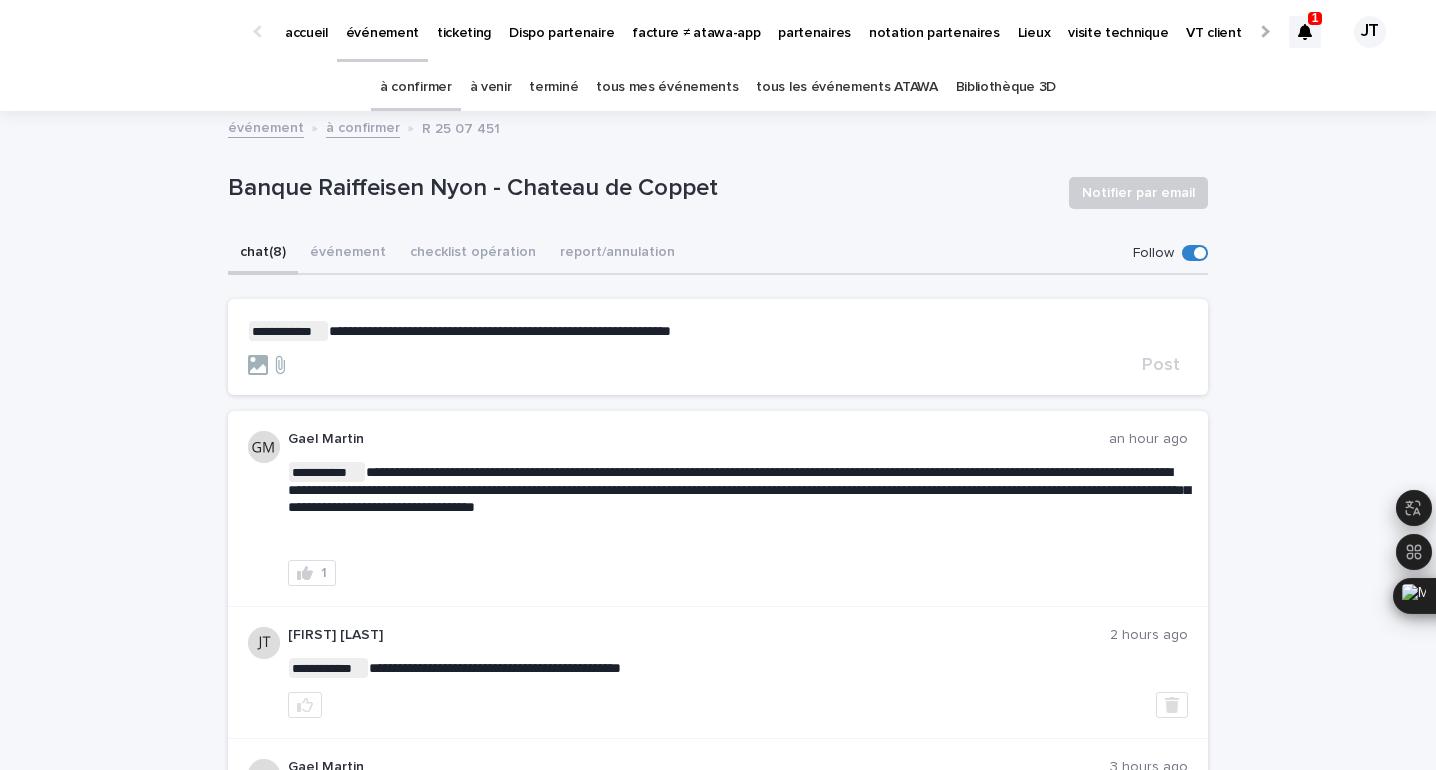 click on "**********" at bounding box center [718, 348] 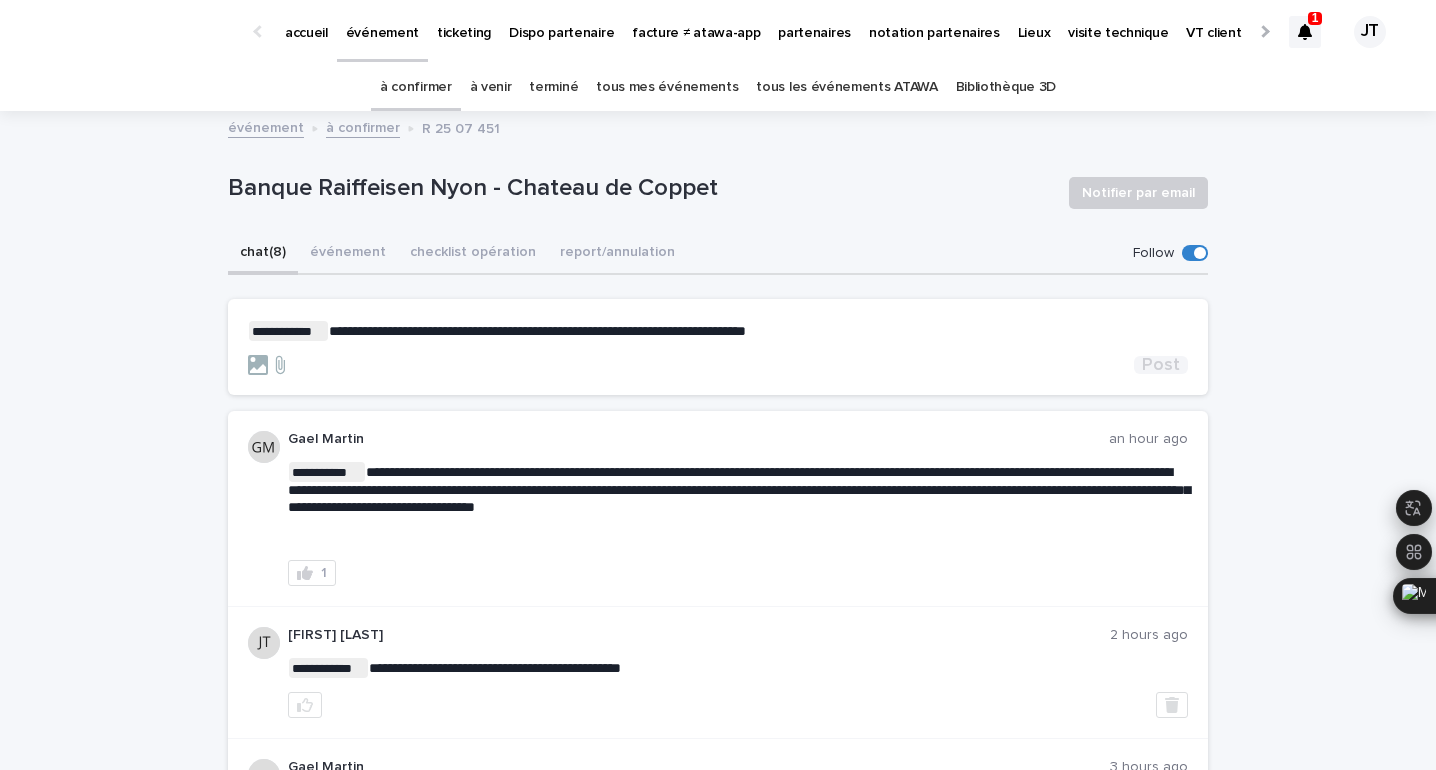 click on "Post" at bounding box center [1161, 365] 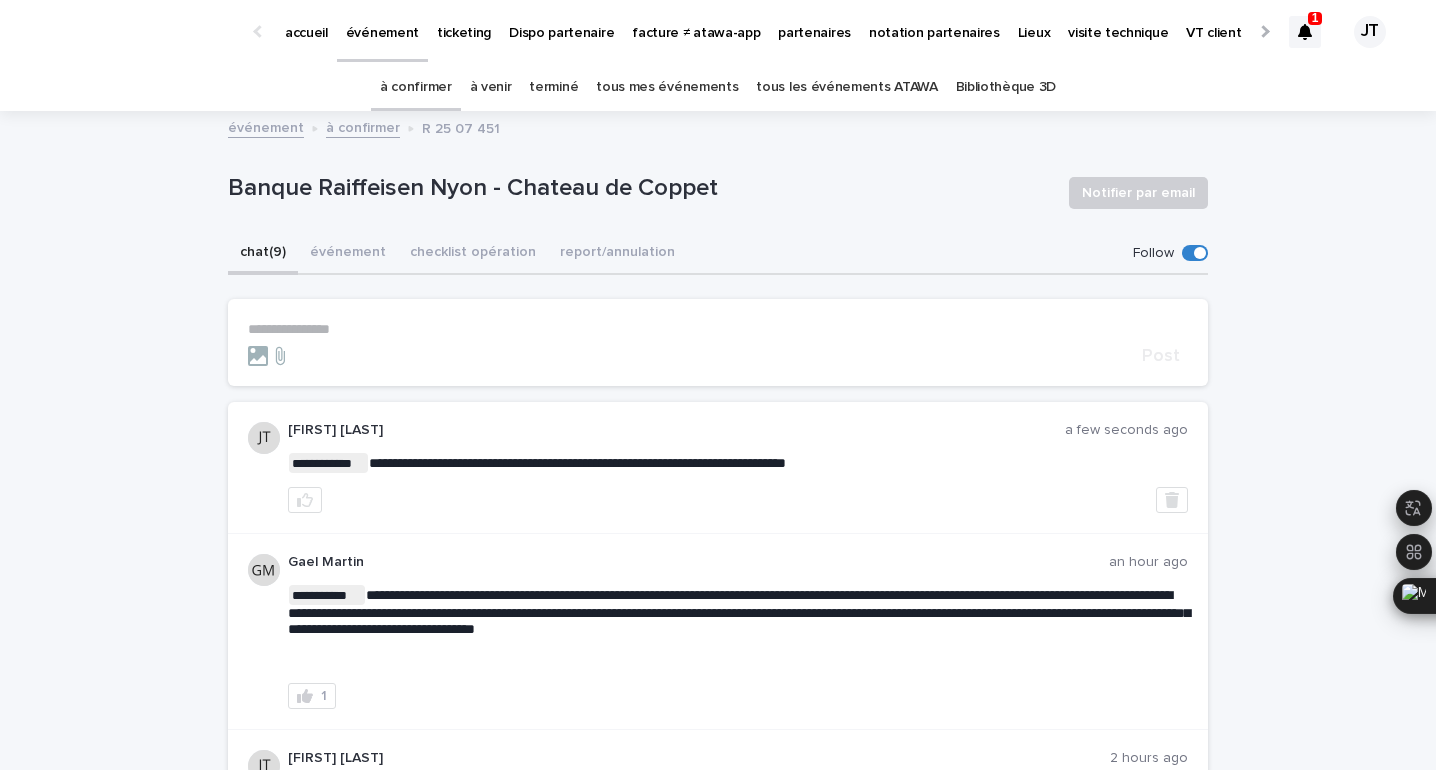 click at bounding box center [1305, 32] 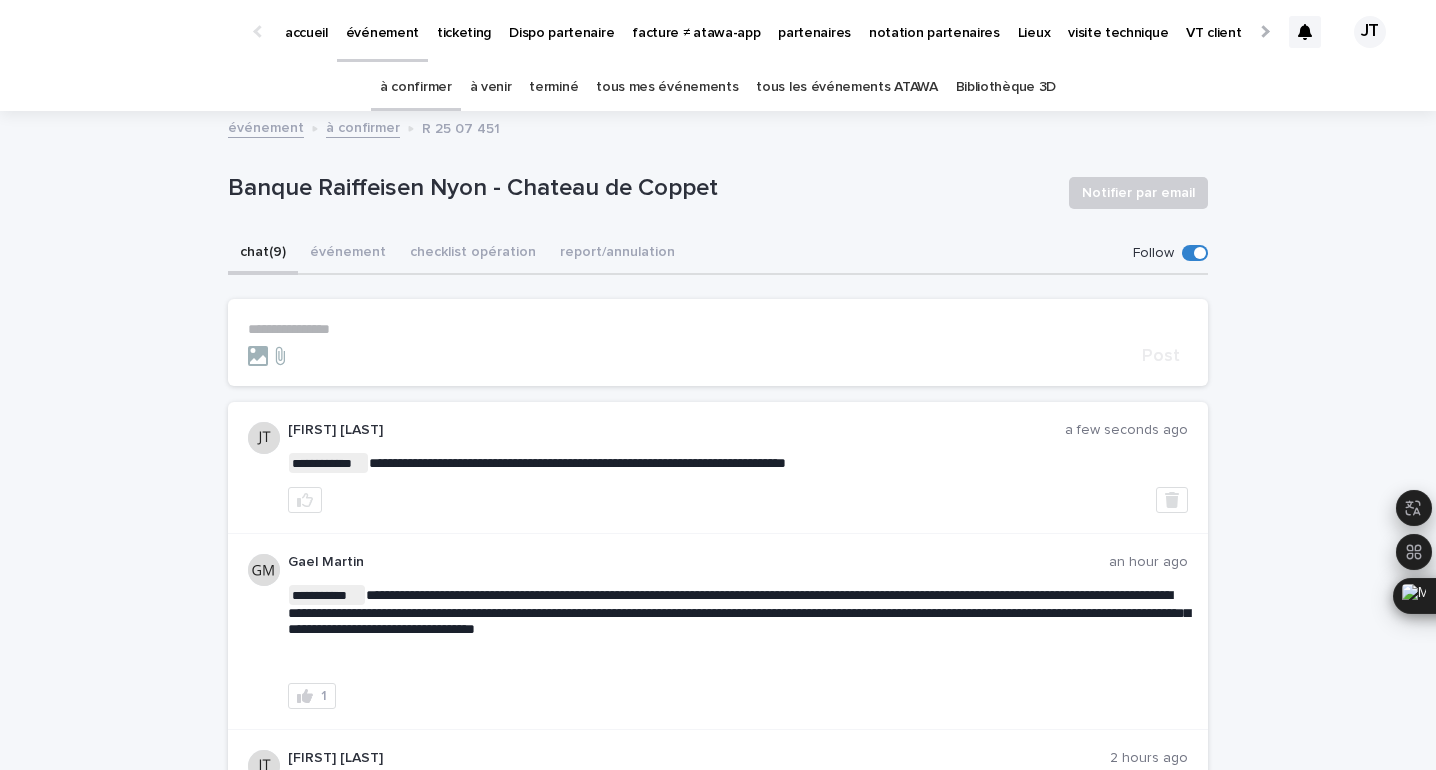 click on "à confirmer" at bounding box center [416, 87] 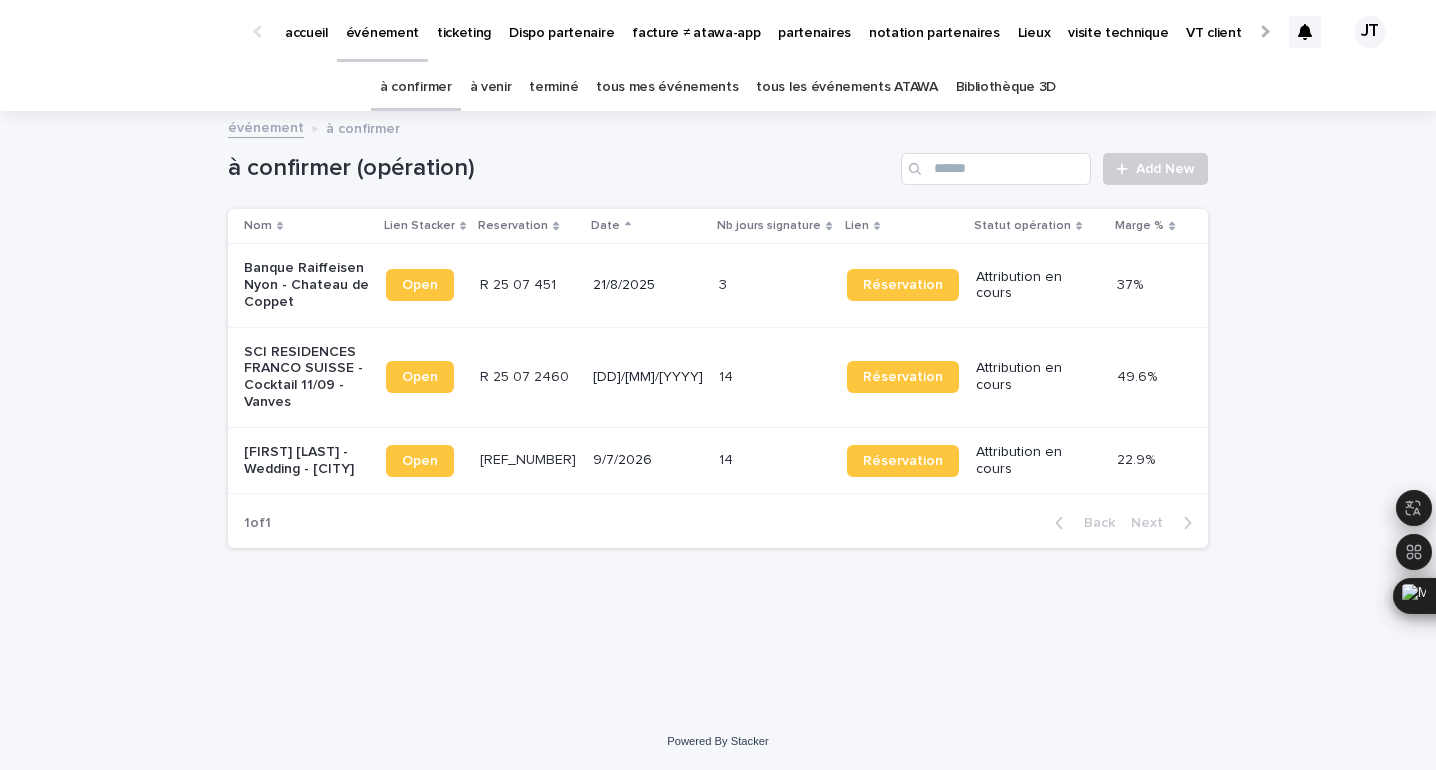 click on "SCI RESIDENCES FRANCO SUISSE - Cocktail 11/09 - Vanves" at bounding box center (306, 377) 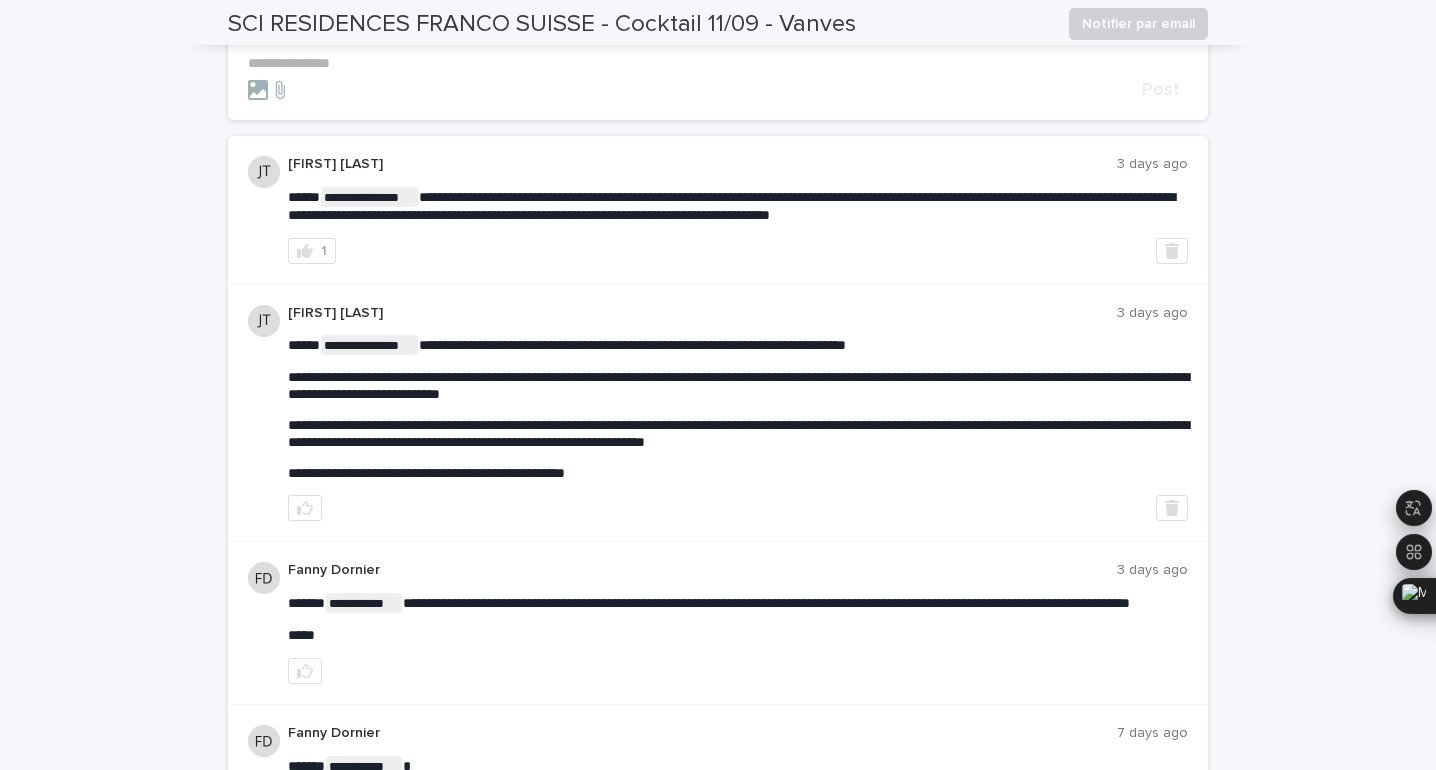 scroll, scrollTop: 0, scrollLeft: 0, axis: both 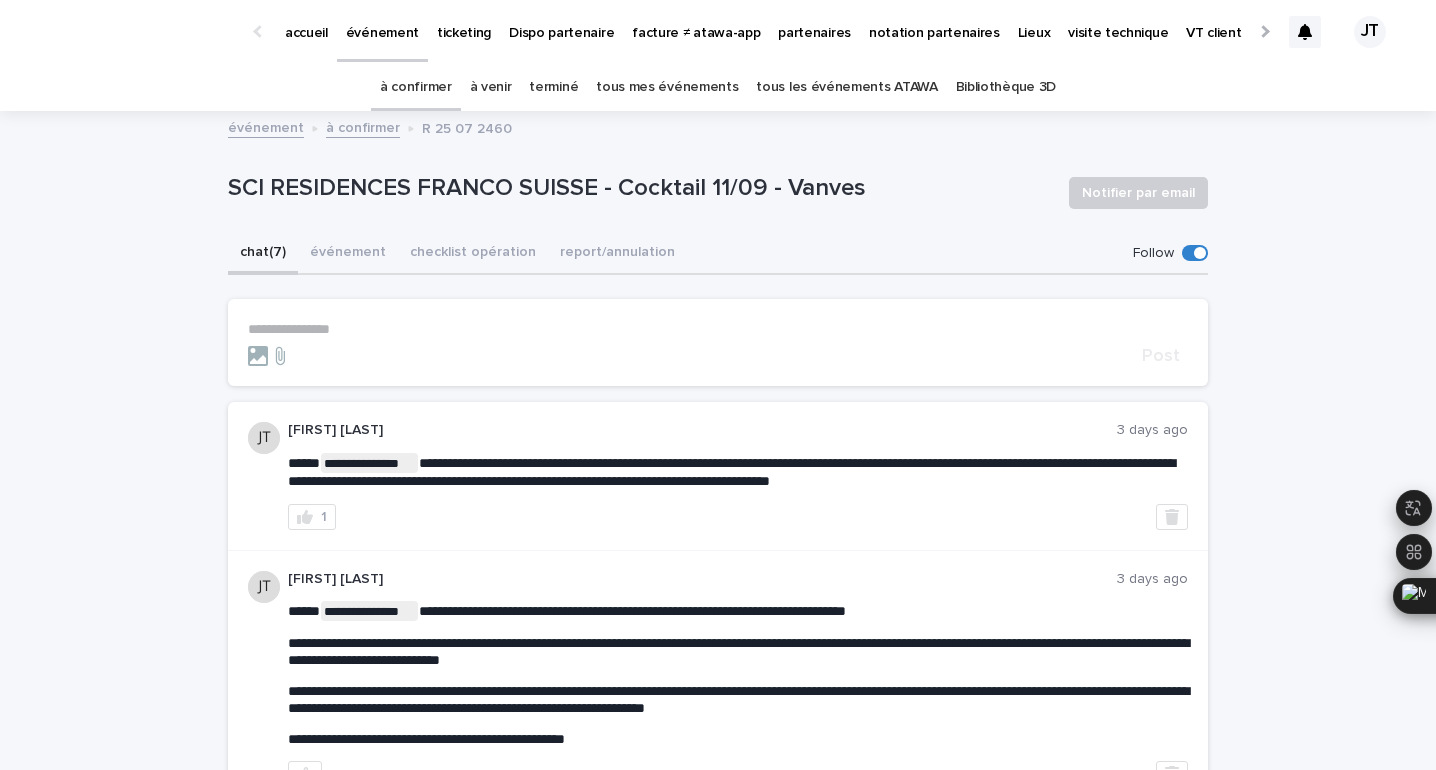 click at bounding box center (1305, 32) 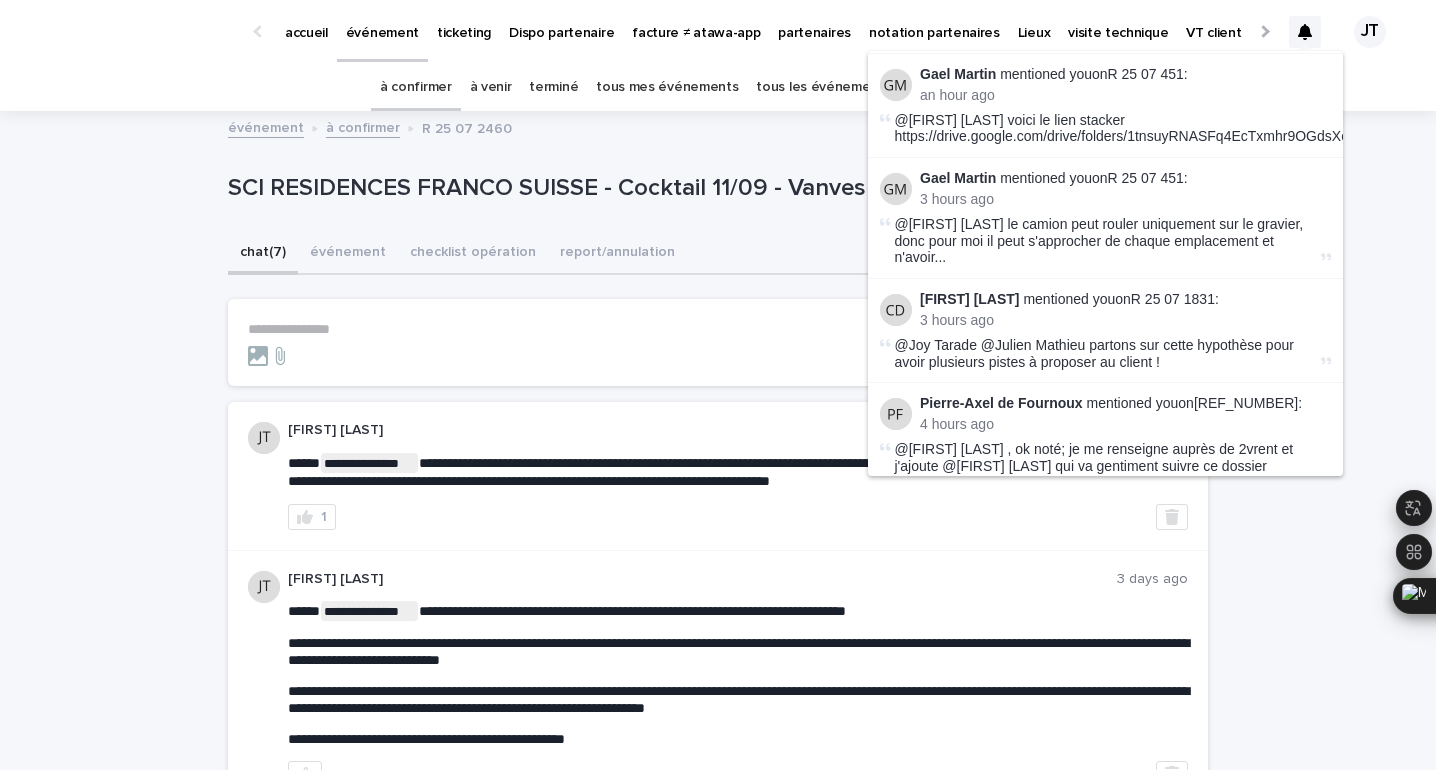 scroll, scrollTop: 138, scrollLeft: 0, axis: vertical 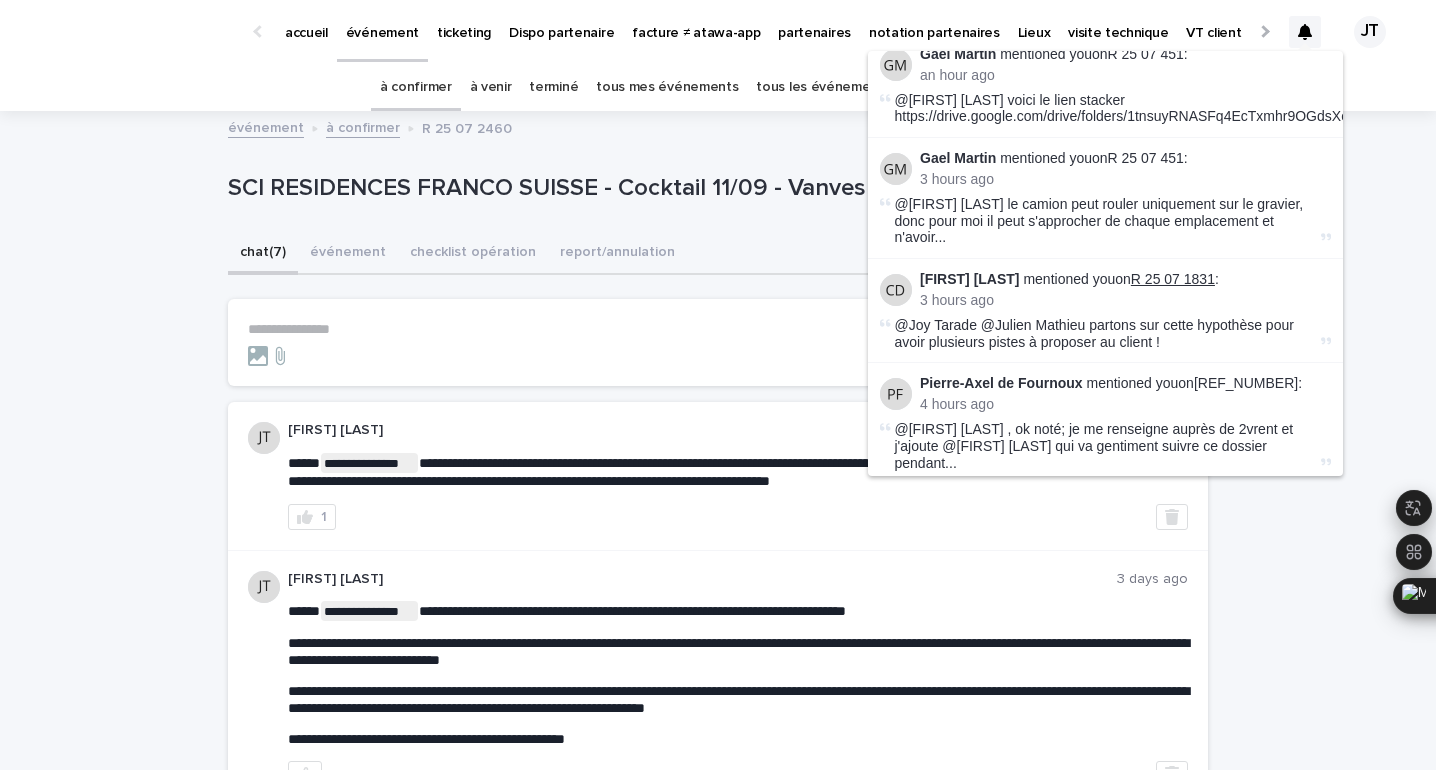 click on "R 25 07 1831" at bounding box center (1173, 279) 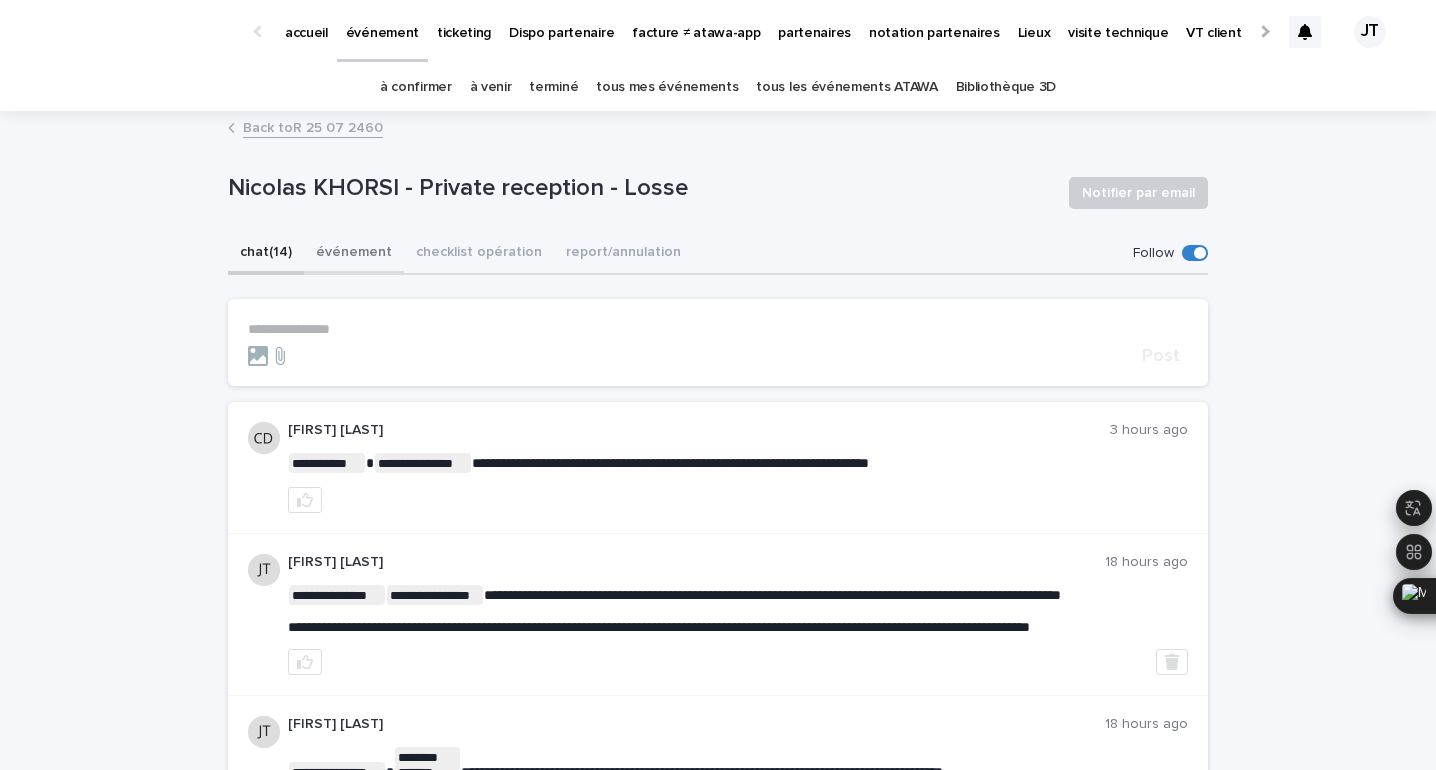 click on "événement" at bounding box center (354, 254) 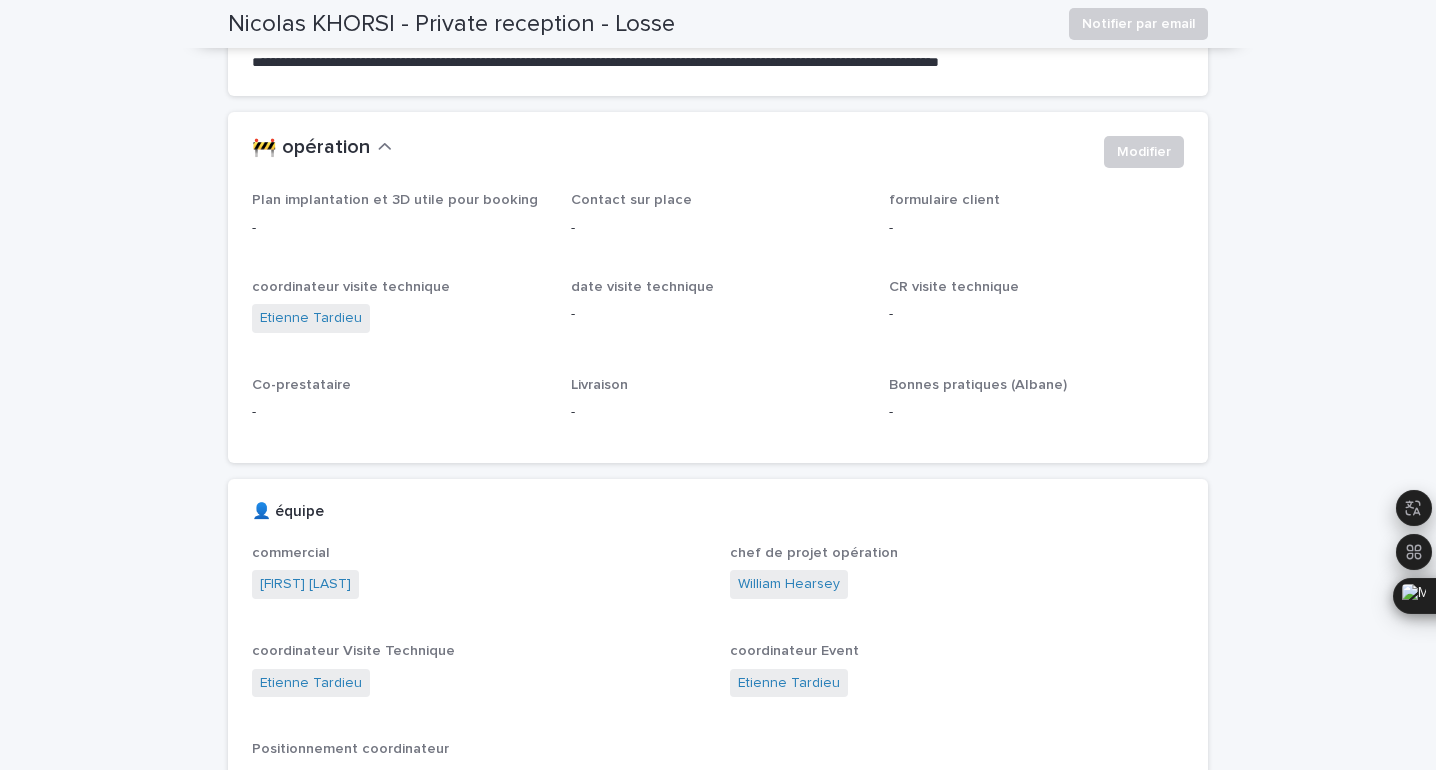 scroll, scrollTop: 0, scrollLeft: 0, axis: both 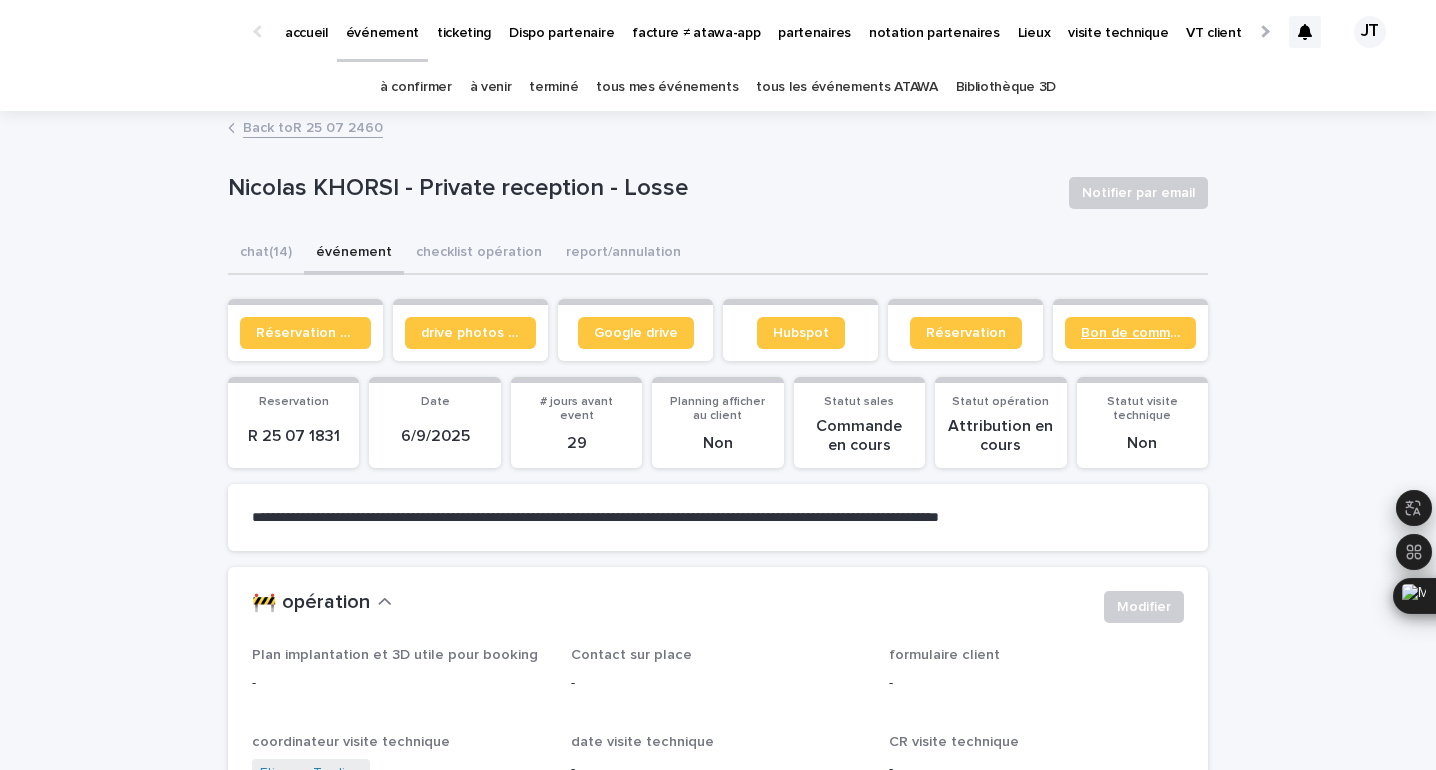 click on "Bon de commande" at bounding box center [1130, 333] 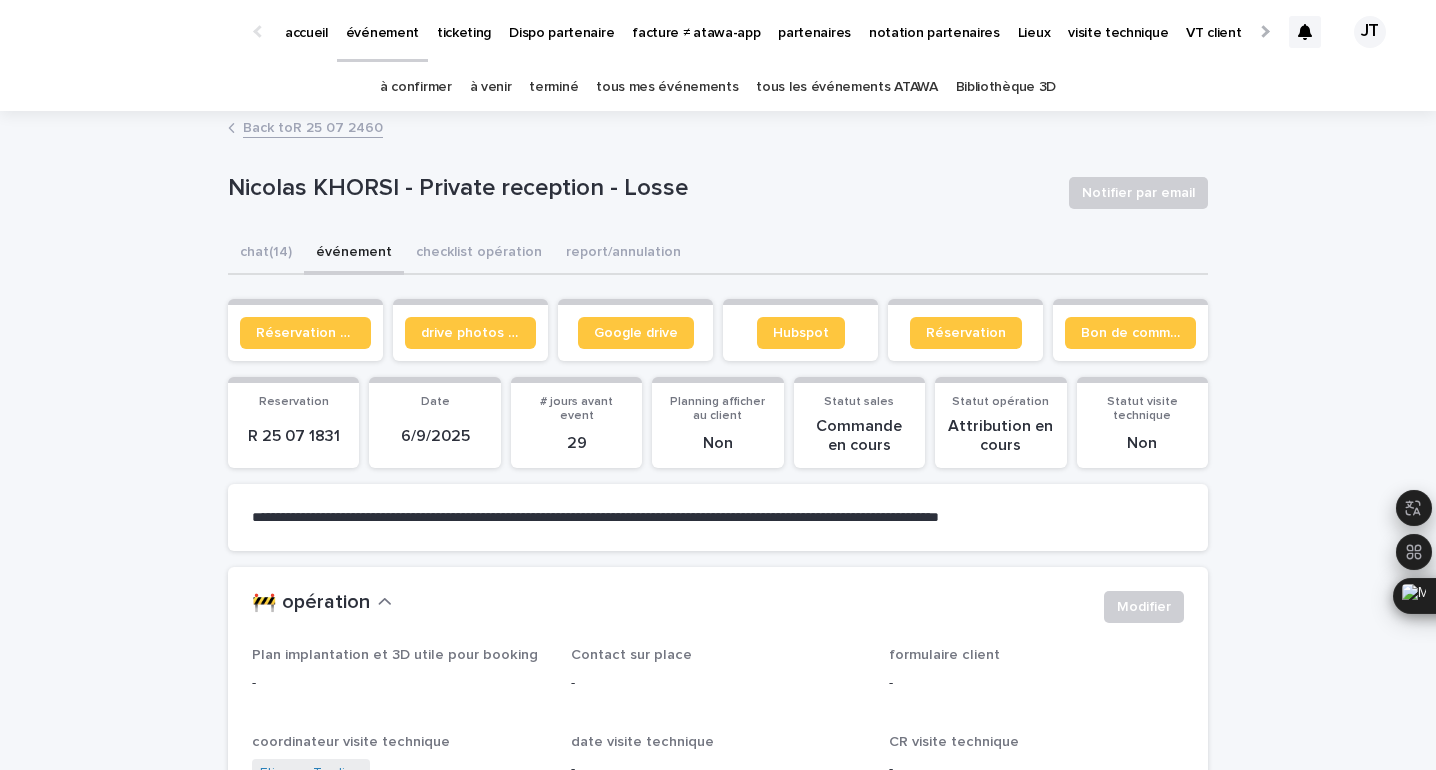 click on "à venir" at bounding box center [491, 87] 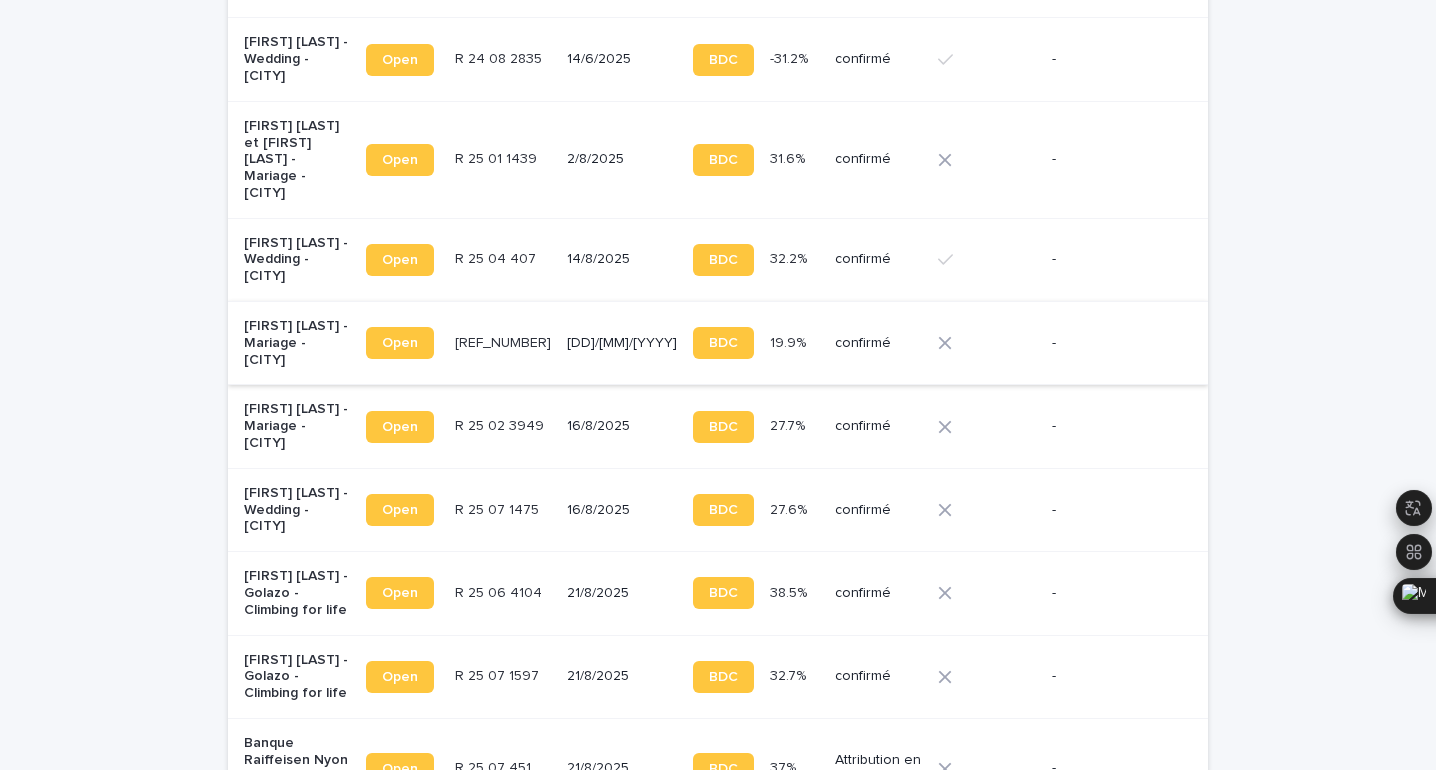 scroll, scrollTop: 817, scrollLeft: 0, axis: vertical 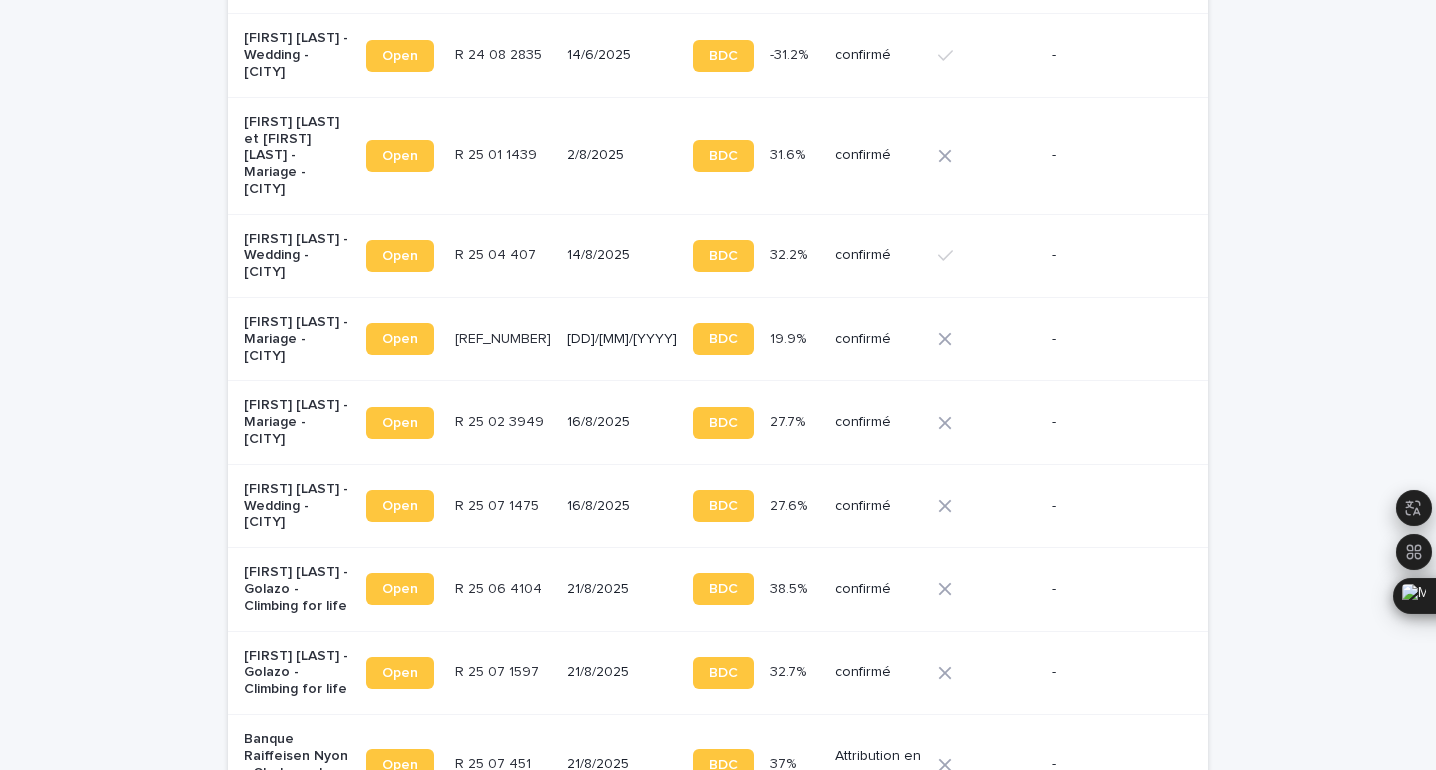 click on "14/8/2025" at bounding box center [622, 255] 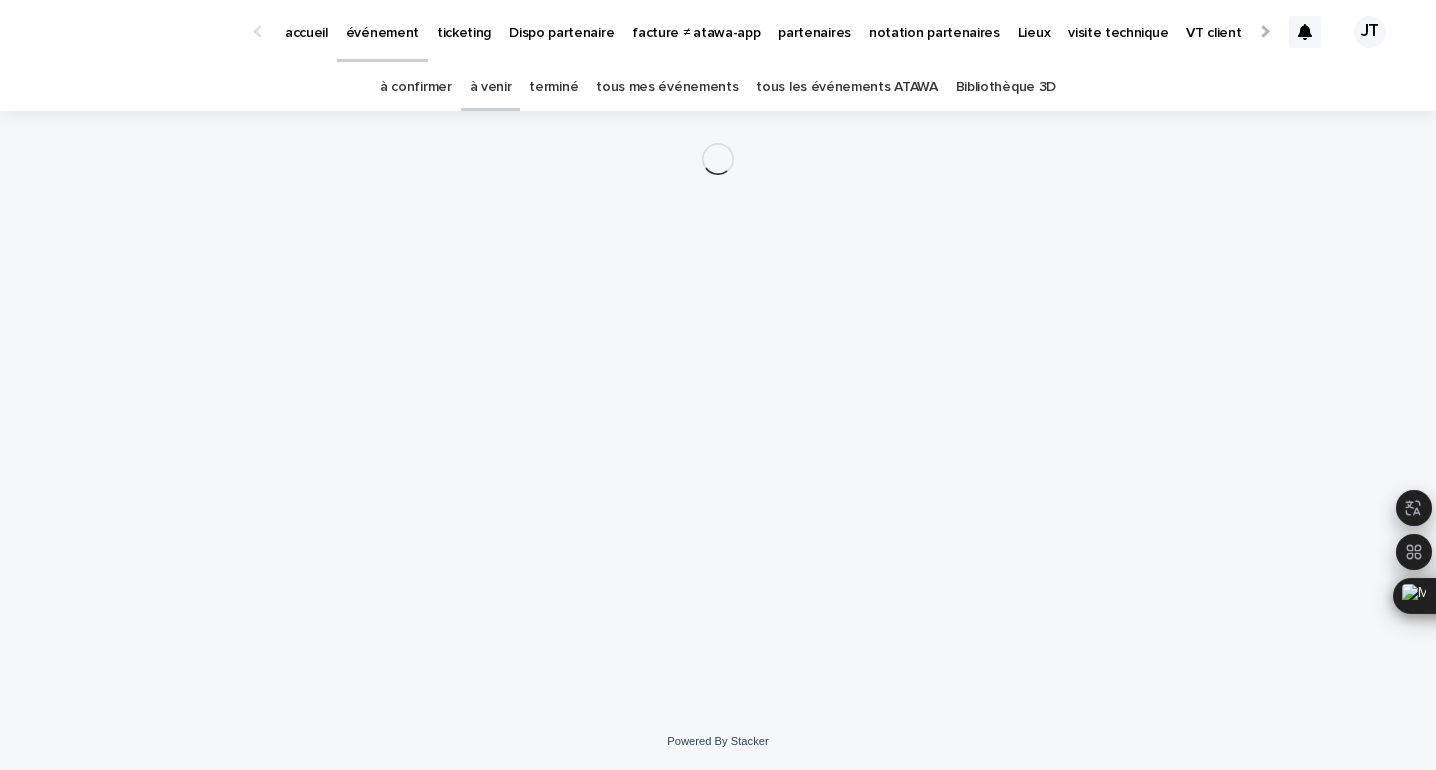 scroll, scrollTop: 0, scrollLeft: 0, axis: both 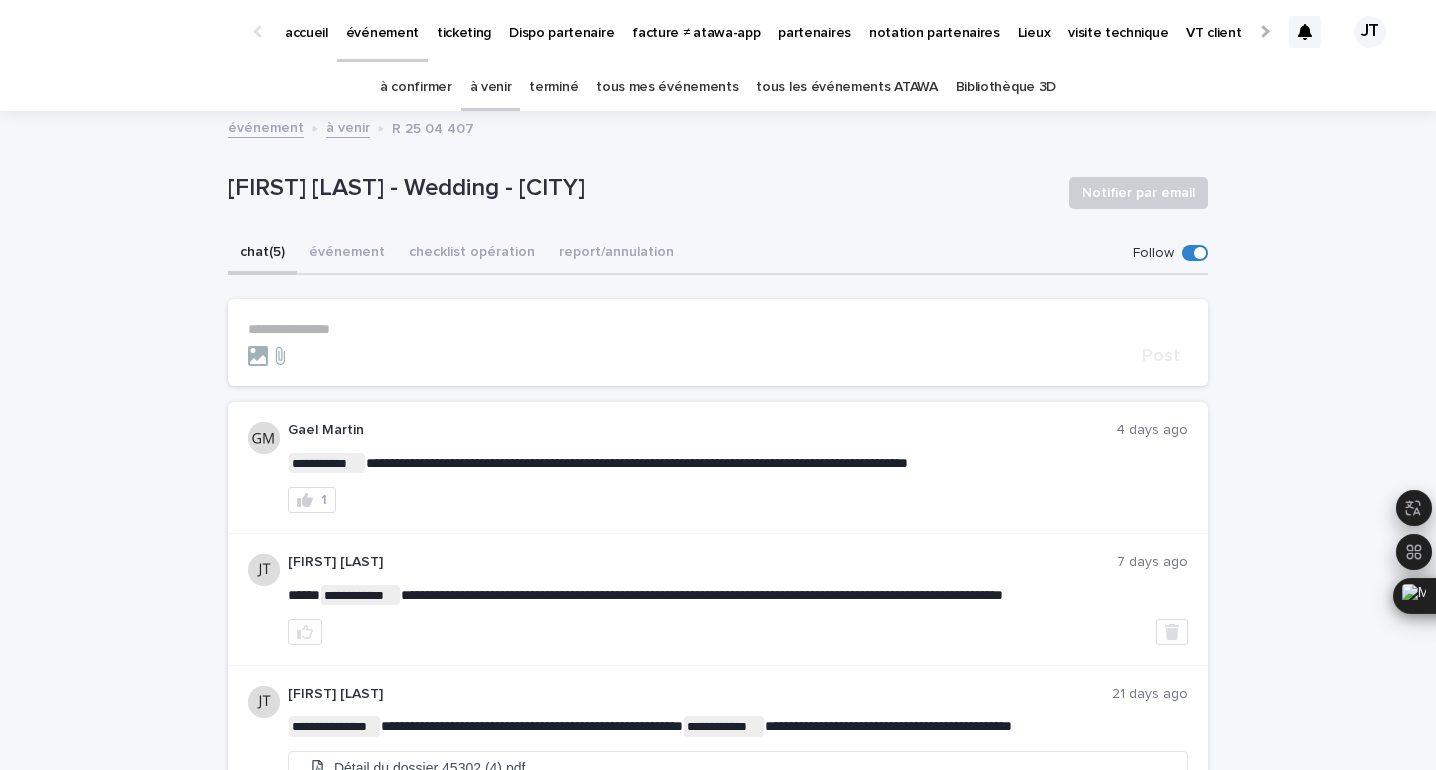 click on "Christopher Payne - Wedding - Ennetbürgen" at bounding box center [640, 188] 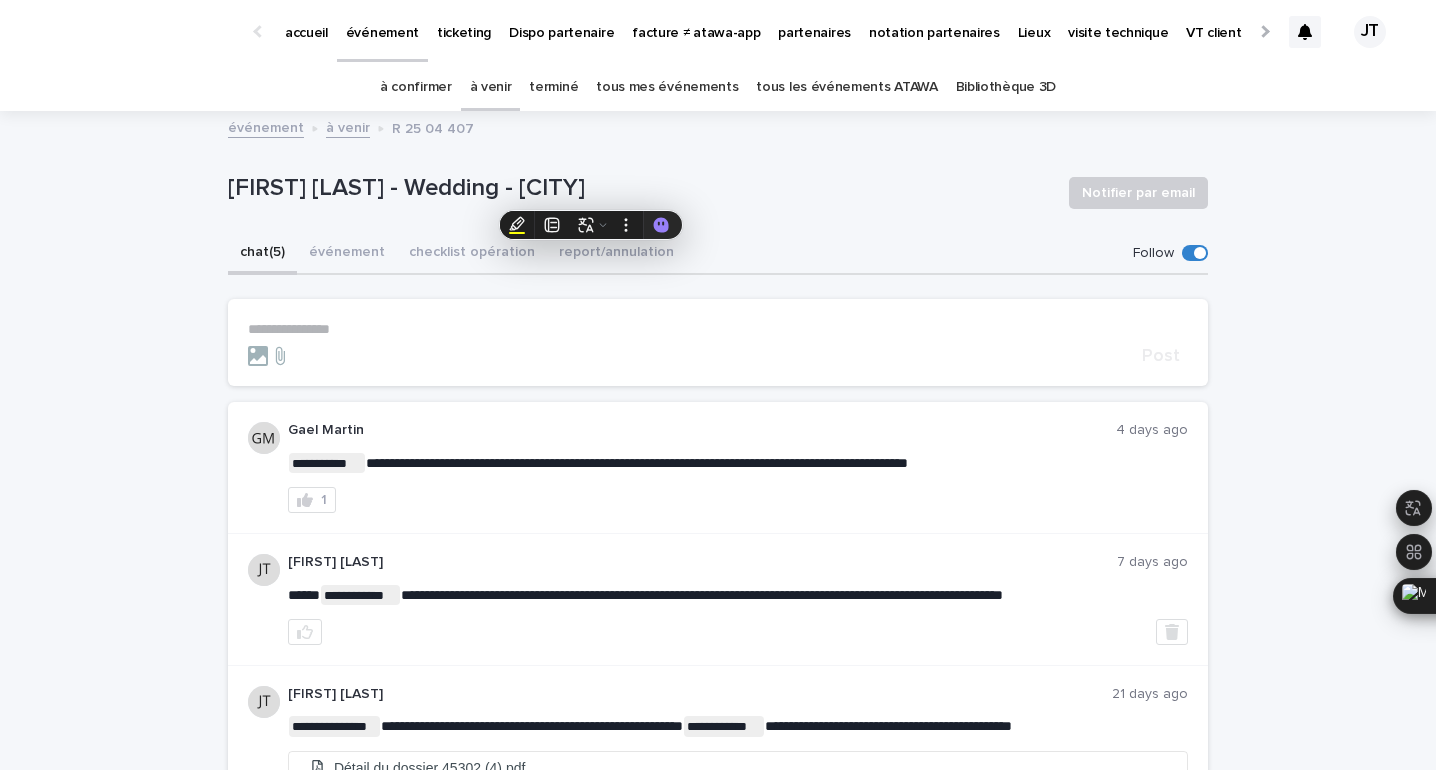 copy on "Ennetbürgen" 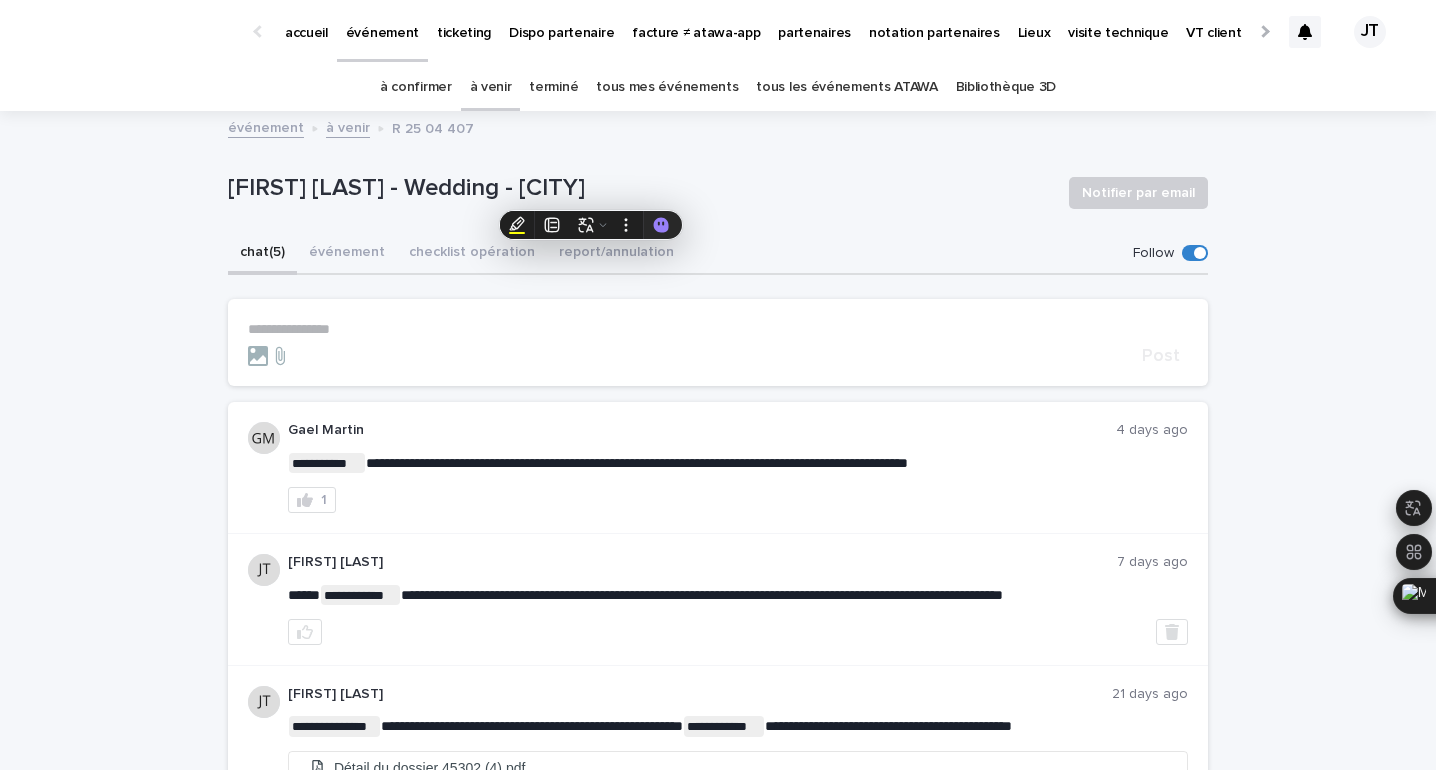 click on "**********" at bounding box center [718, 329] 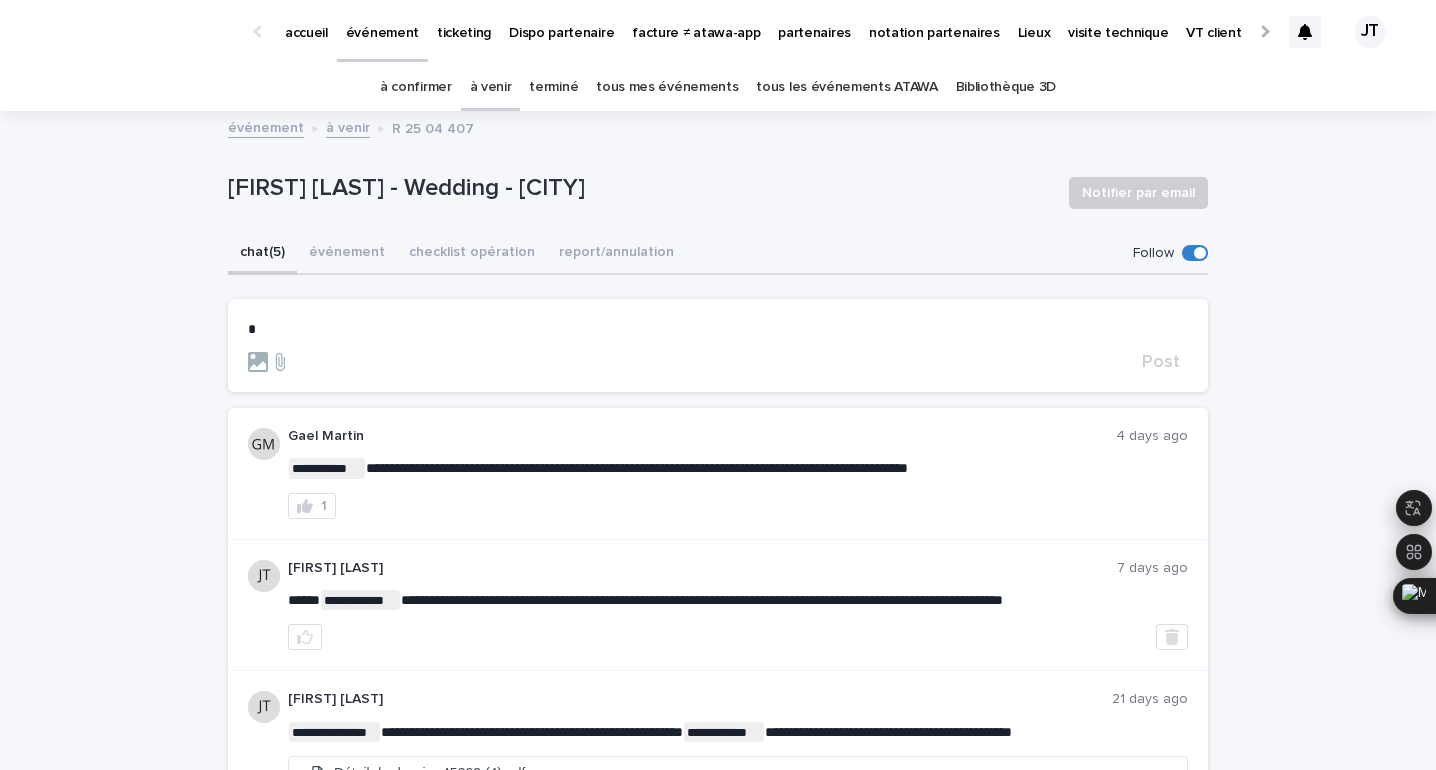 type 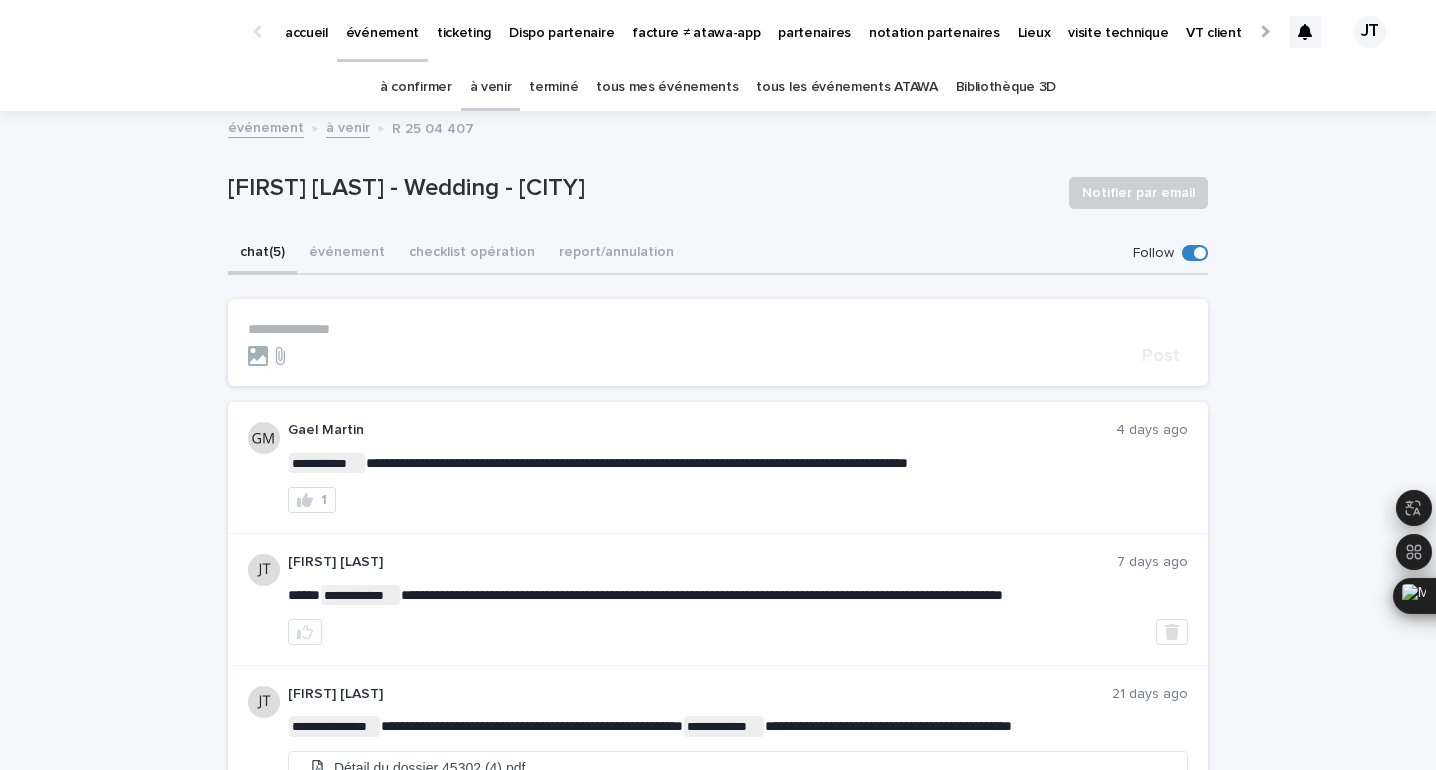 click on "Christopher Payne - Wedding - Ennetbürgen" at bounding box center [640, 188] 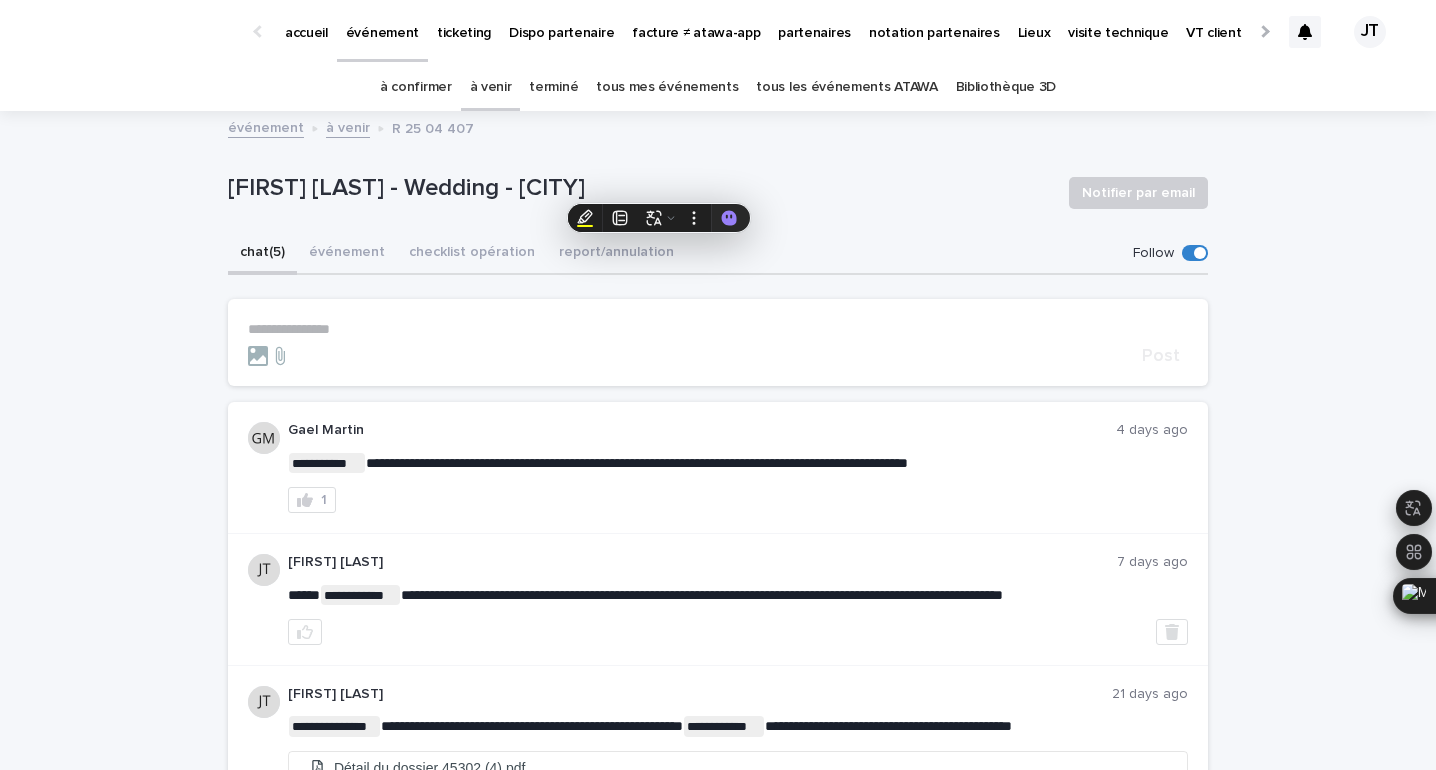 copy on "Ennetbürgen" 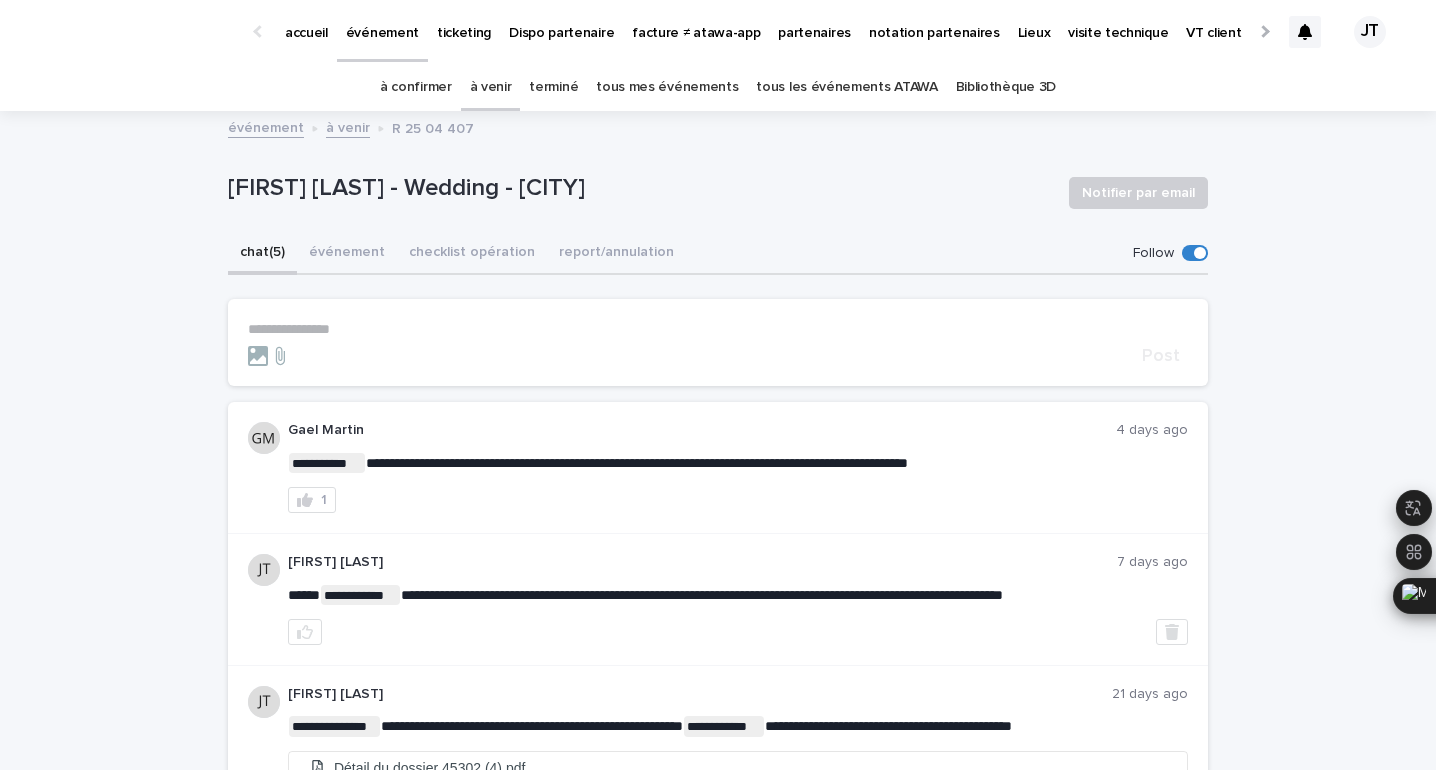 click on "à confirmer" at bounding box center [416, 87] 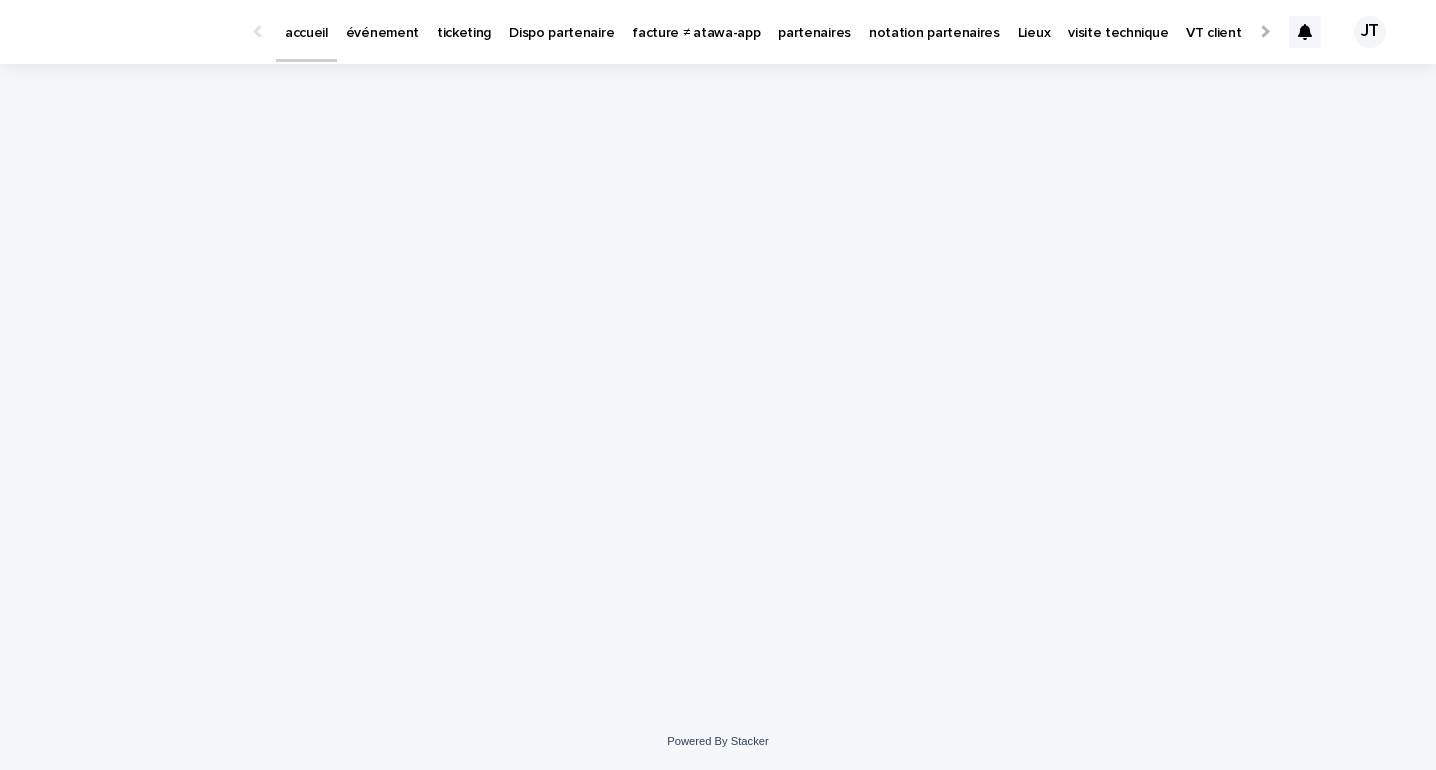 scroll, scrollTop: 0, scrollLeft: 0, axis: both 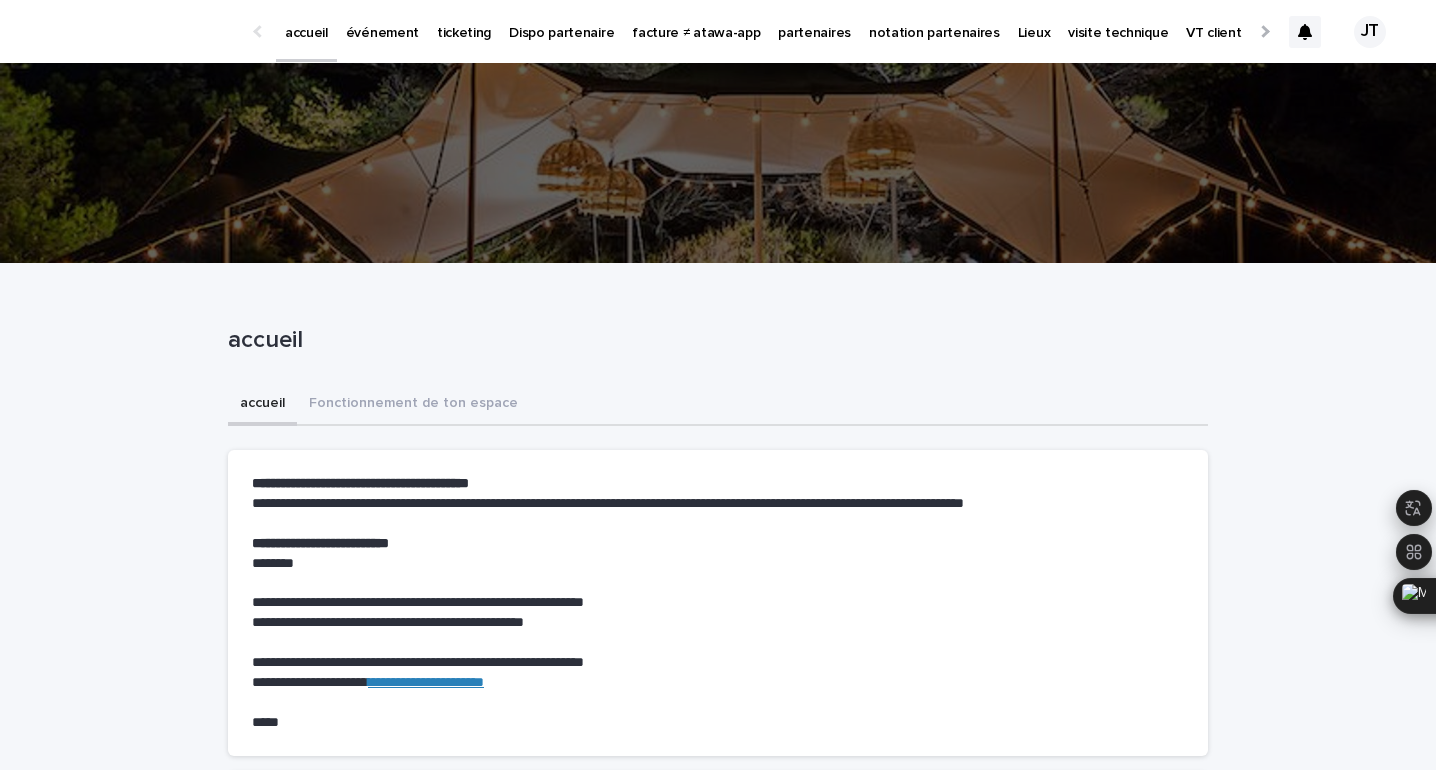 click on "partenaires" at bounding box center (814, 21) 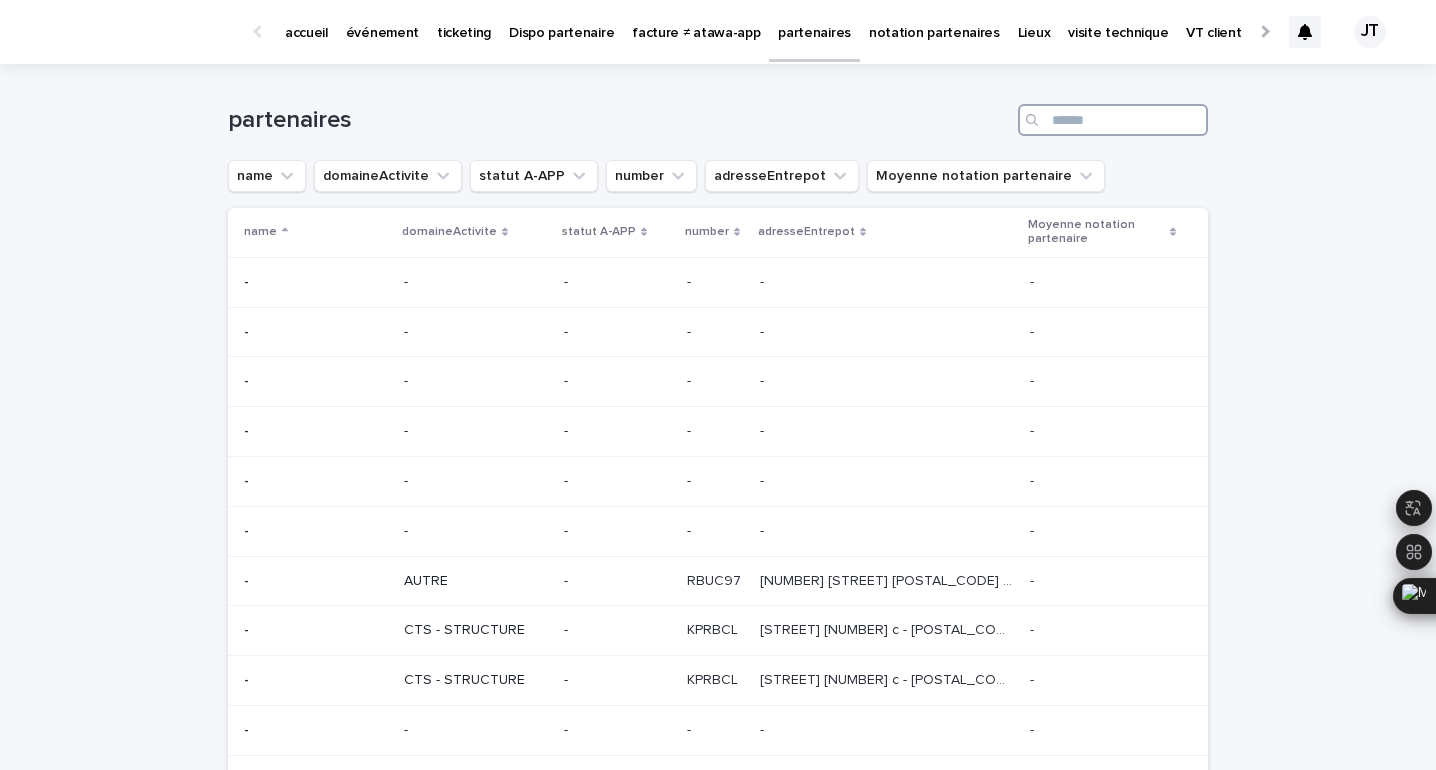 click at bounding box center (1113, 120) 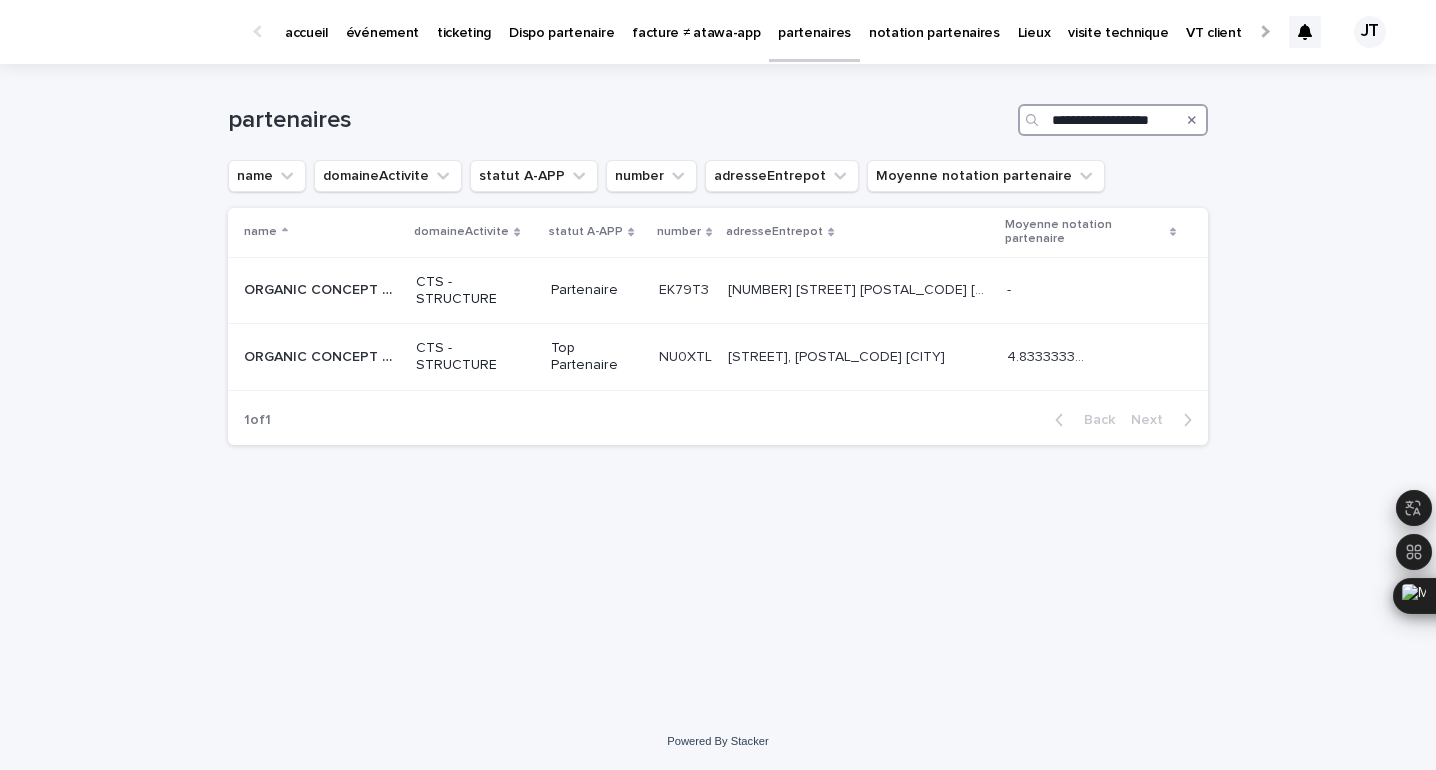 scroll, scrollTop: 0, scrollLeft: 4, axis: horizontal 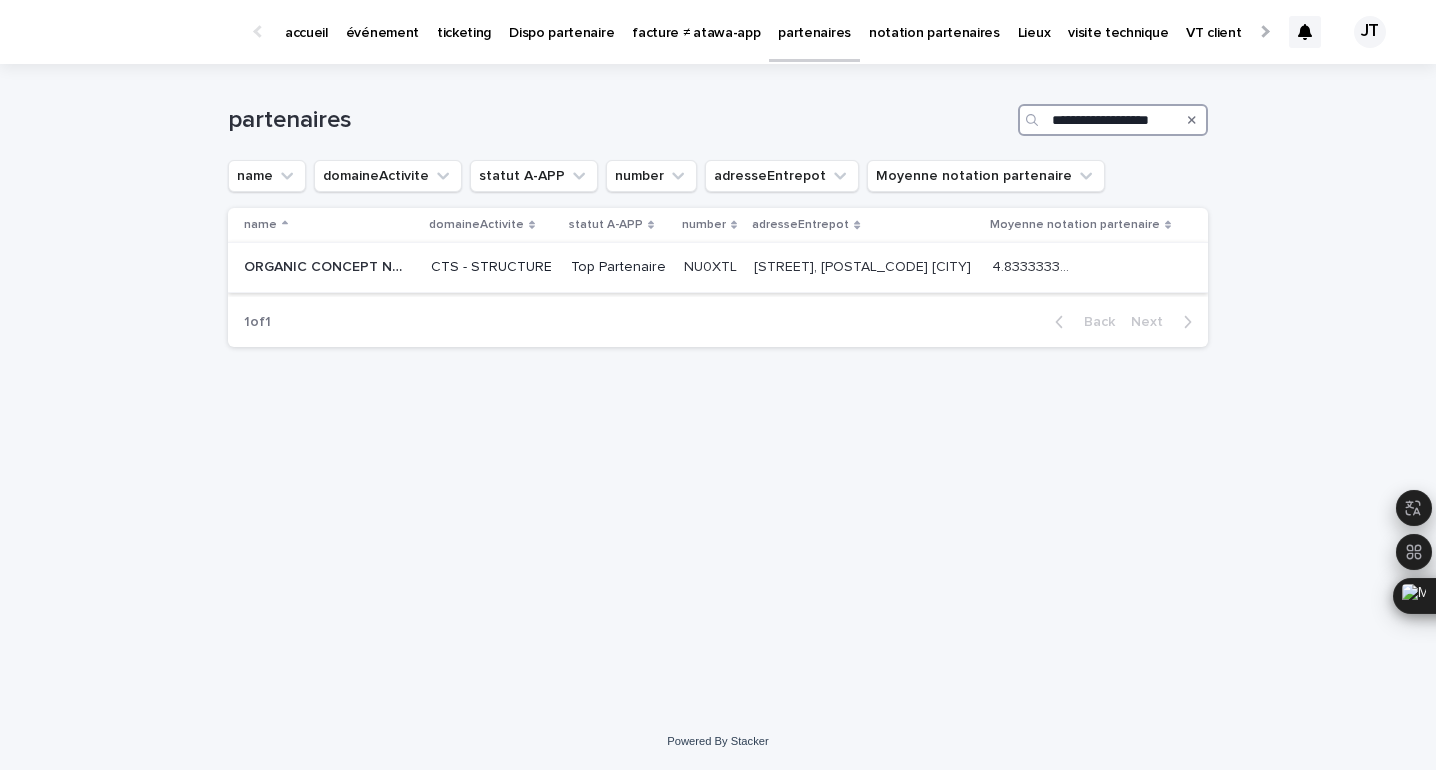 type on "**********" 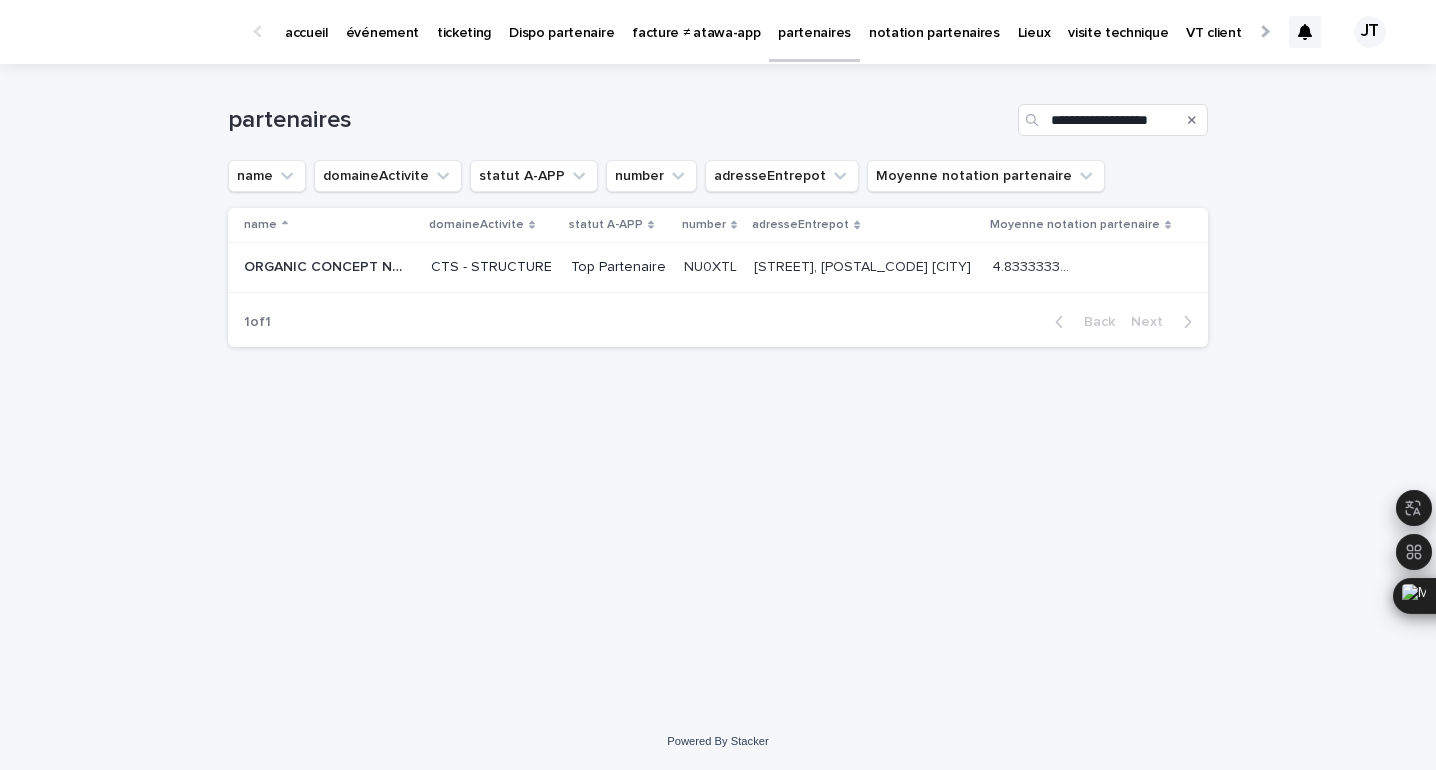 click on "NU0XTL" at bounding box center (712, 265) 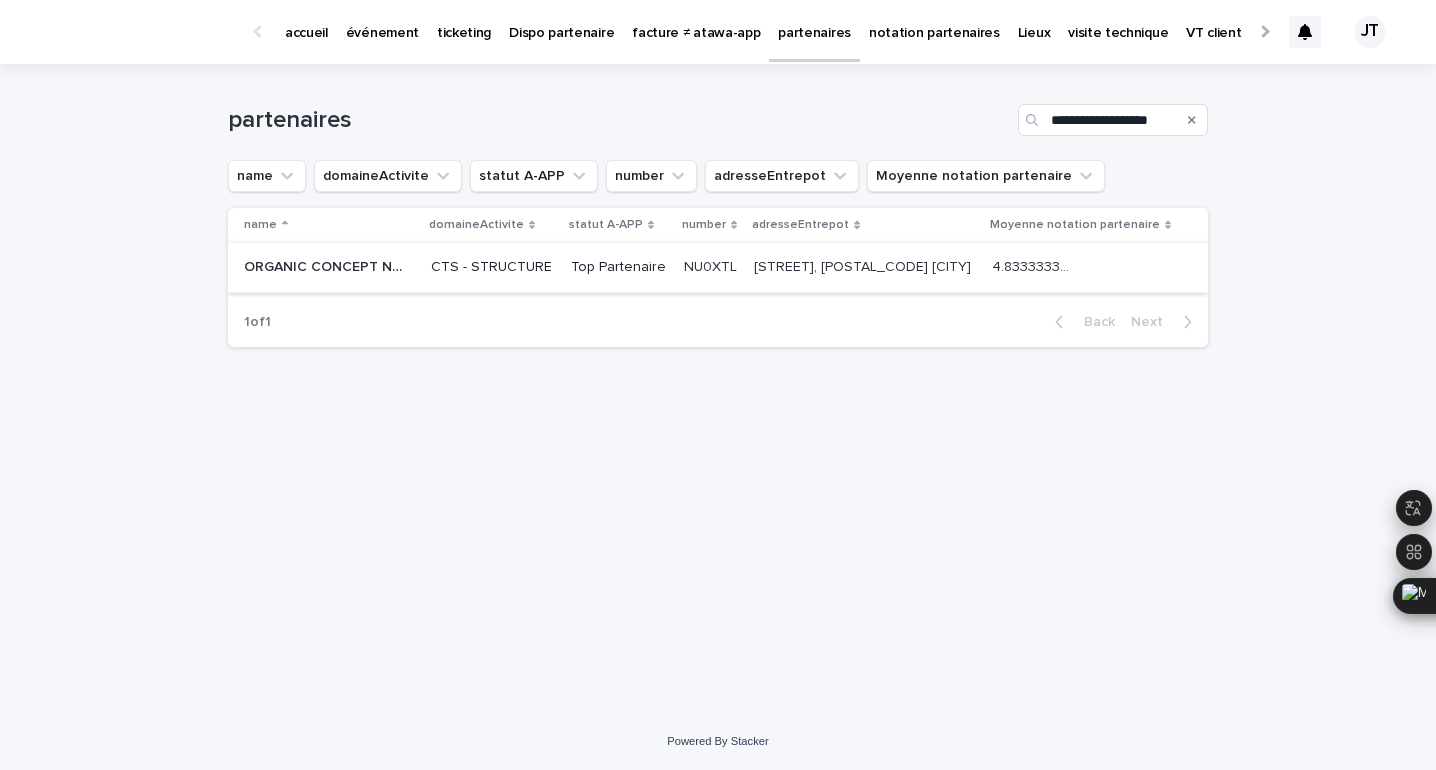 scroll, scrollTop: 0, scrollLeft: 0, axis: both 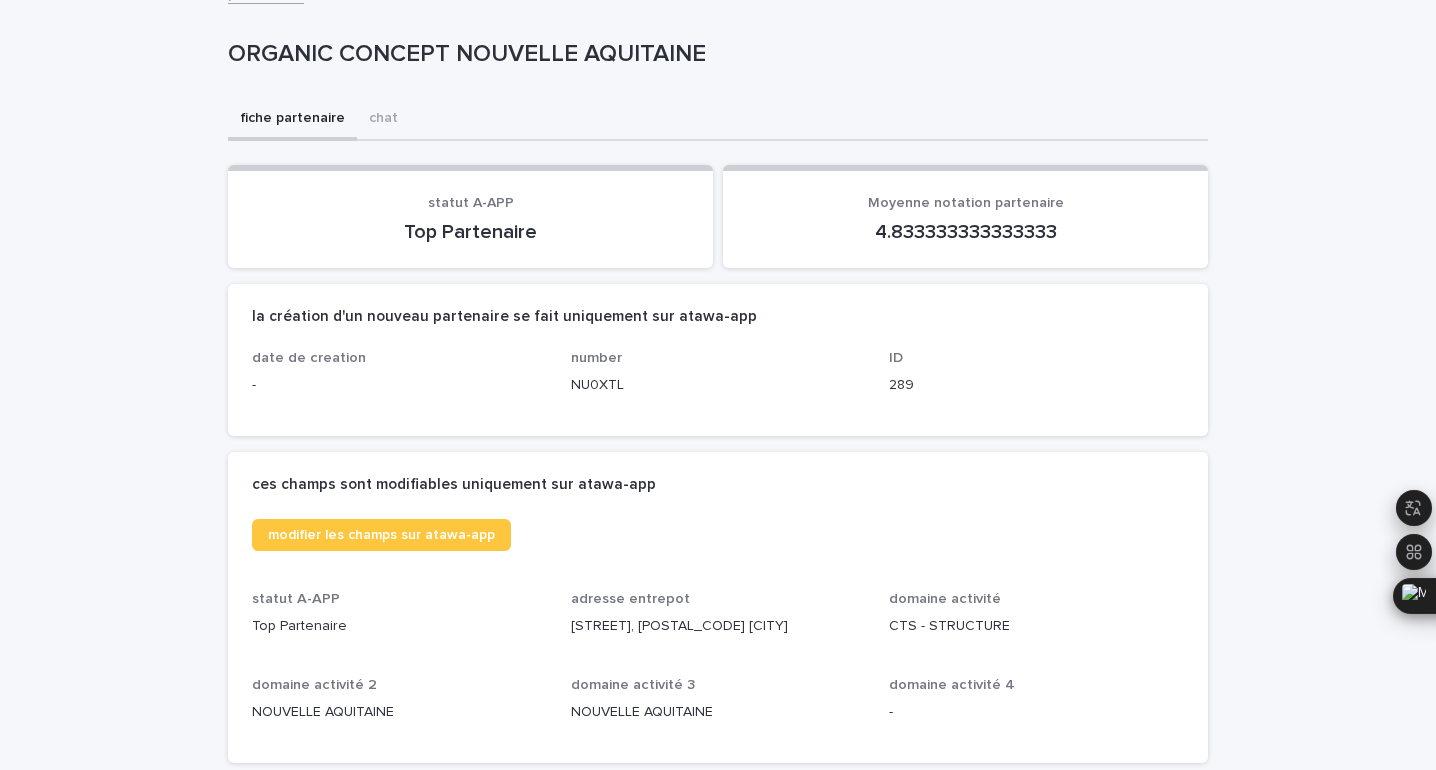 click on "[STREET], [POSTAL_CODE] [CITY]" at bounding box center (718, 626) 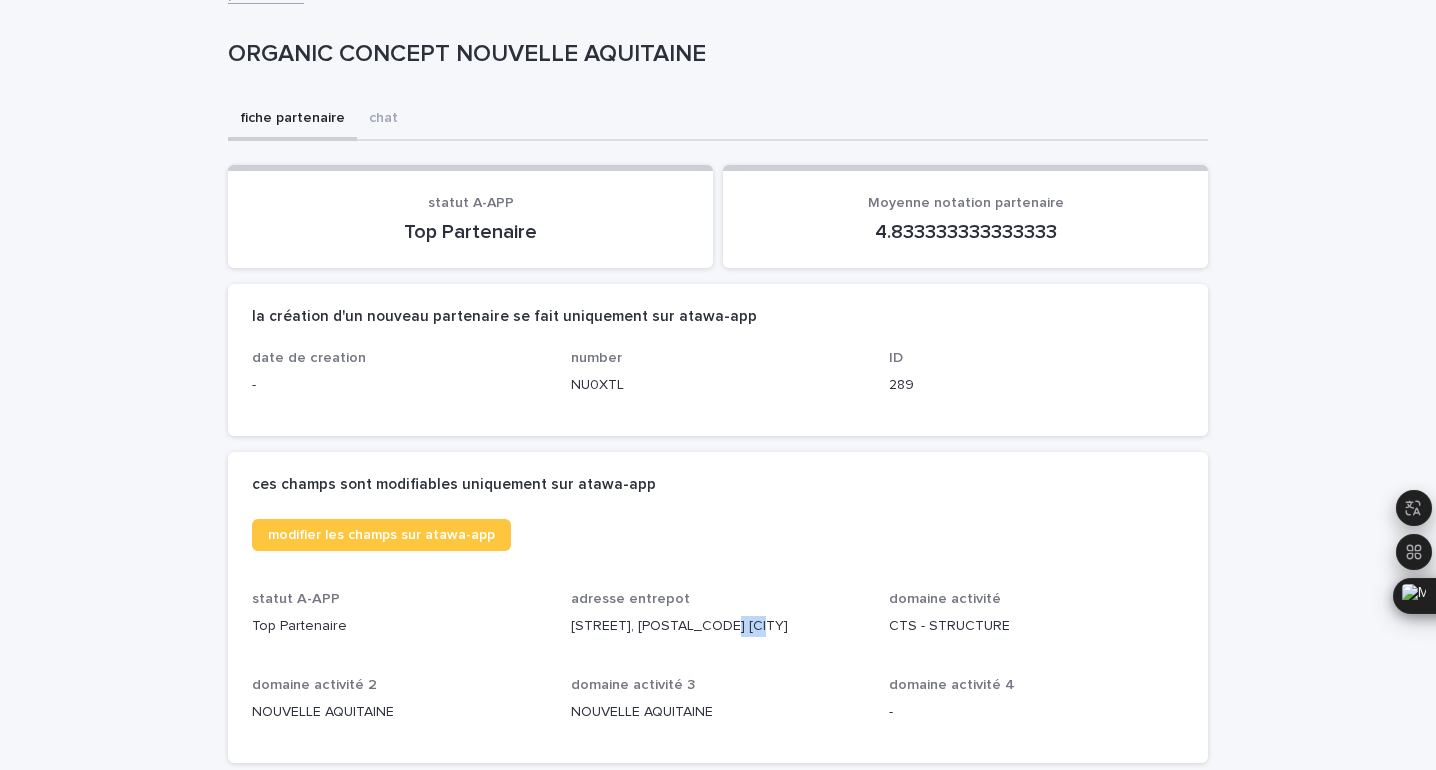 click on "[STREET], [POSTAL_CODE] [CITY]" at bounding box center [718, 626] 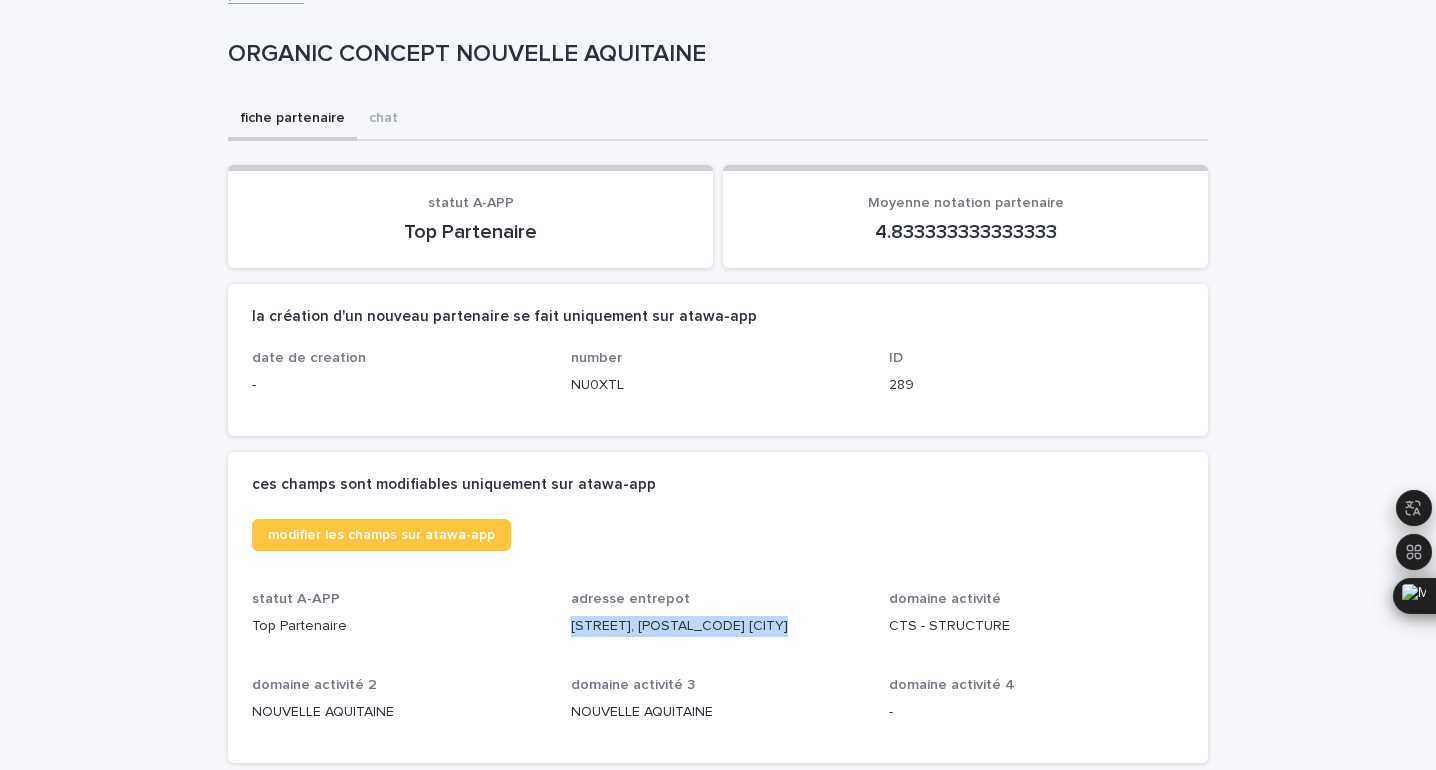 click on "[STREET], [POSTAL_CODE] [CITY]" at bounding box center (718, 626) 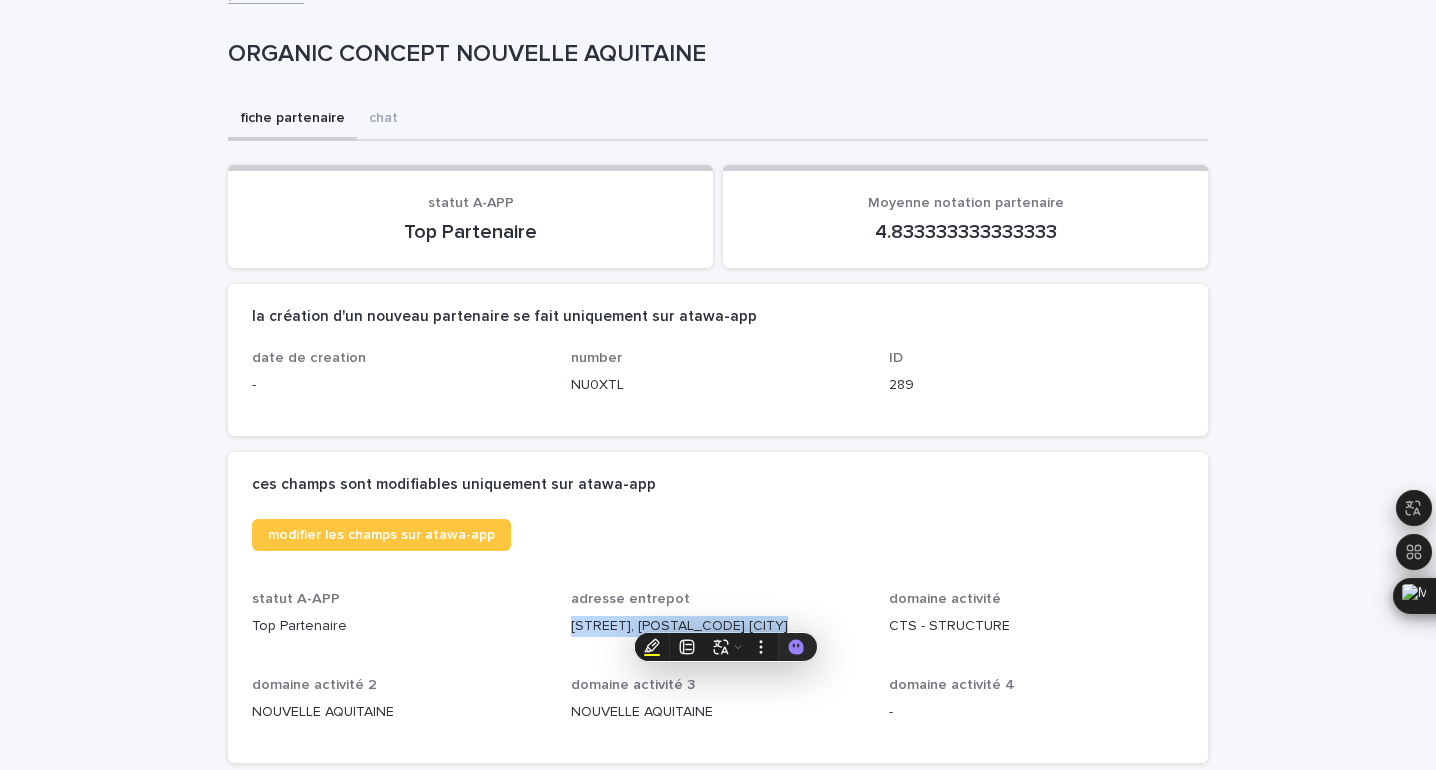 copy on "[STREET], [POSTAL_CODE] [CITY]" 